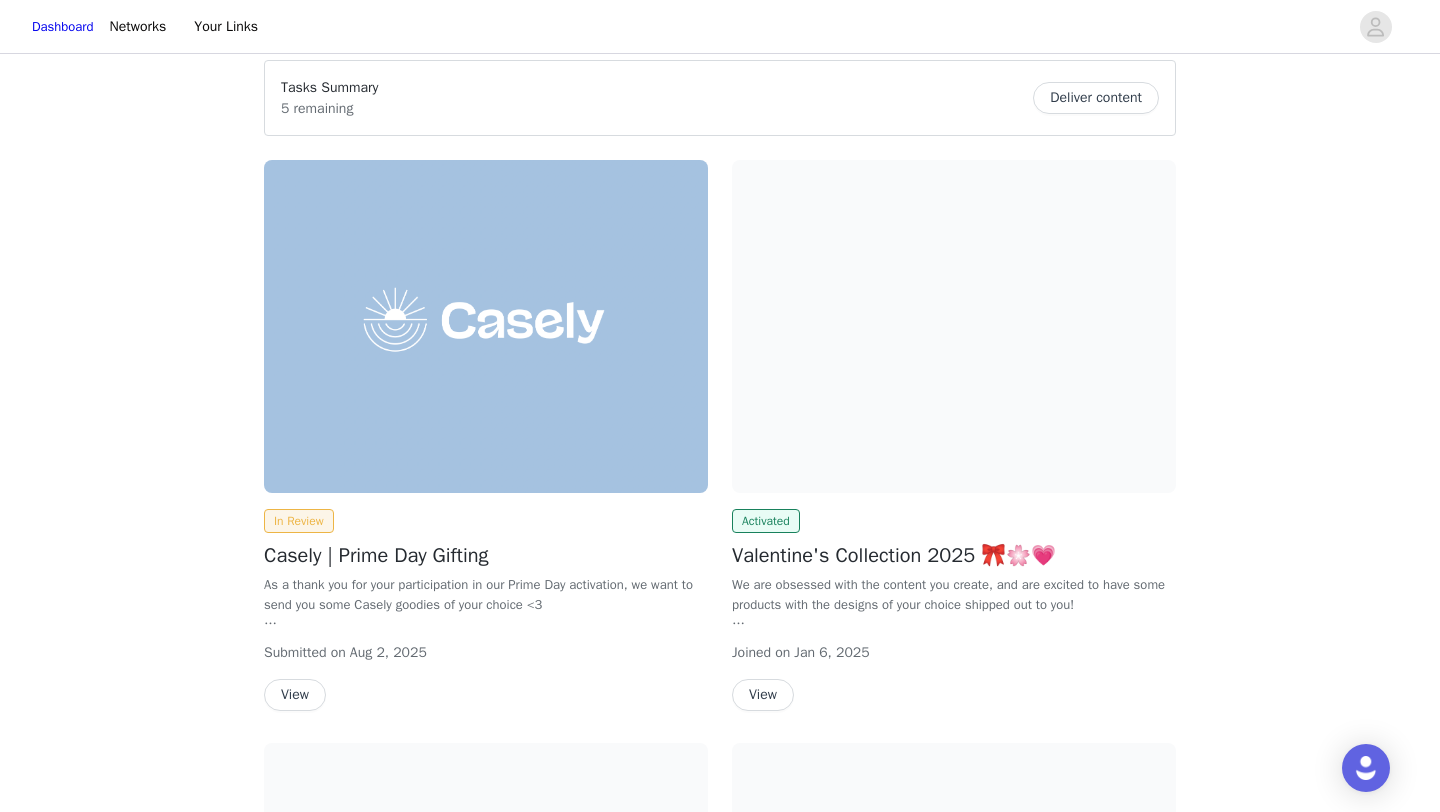 scroll, scrollTop: 303, scrollLeft: 0, axis: vertical 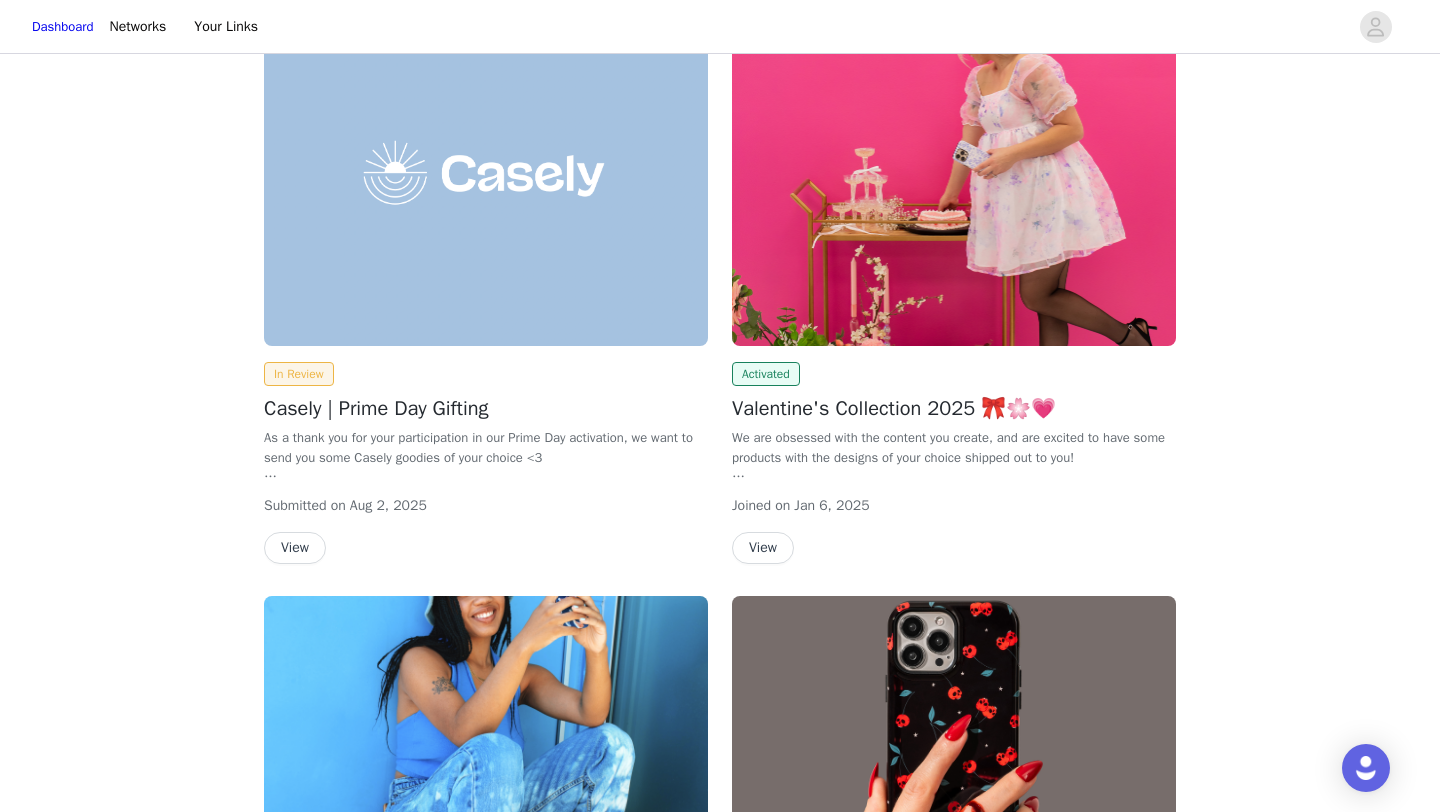 click on "View" at bounding box center (295, 548) 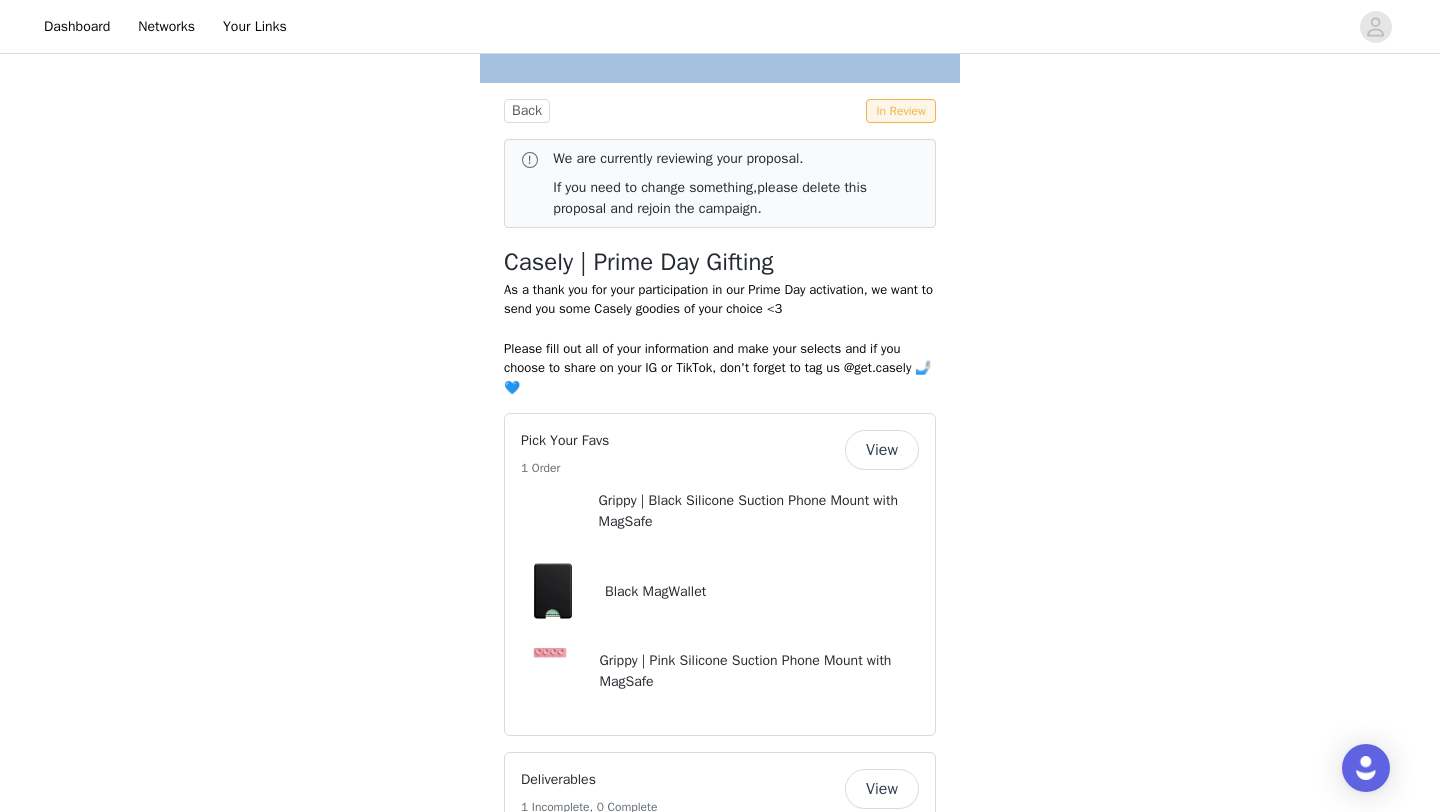 scroll, scrollTop: 248, scrollLeft: 0, axis: vertical 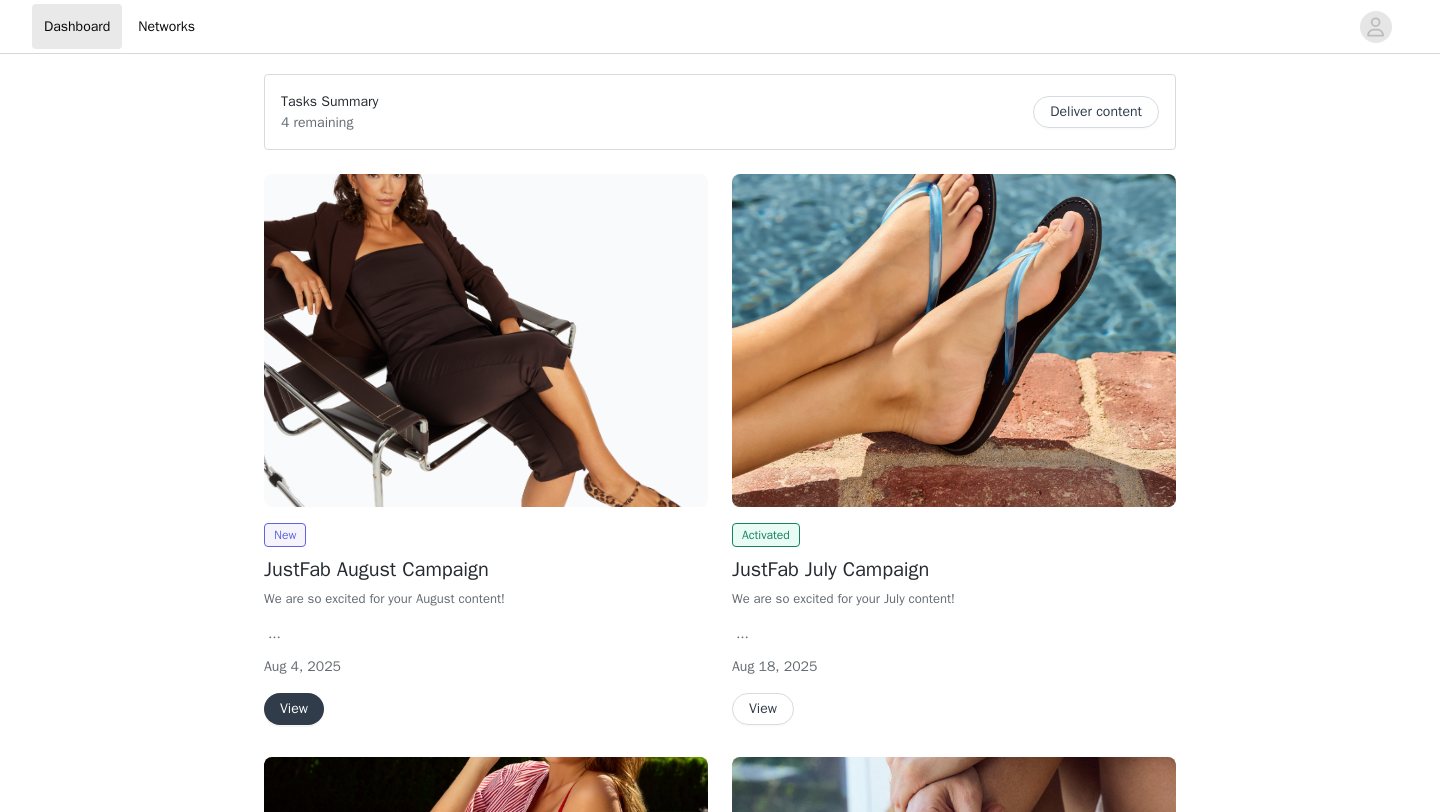 click on "View" at bounding box center [294, 709] 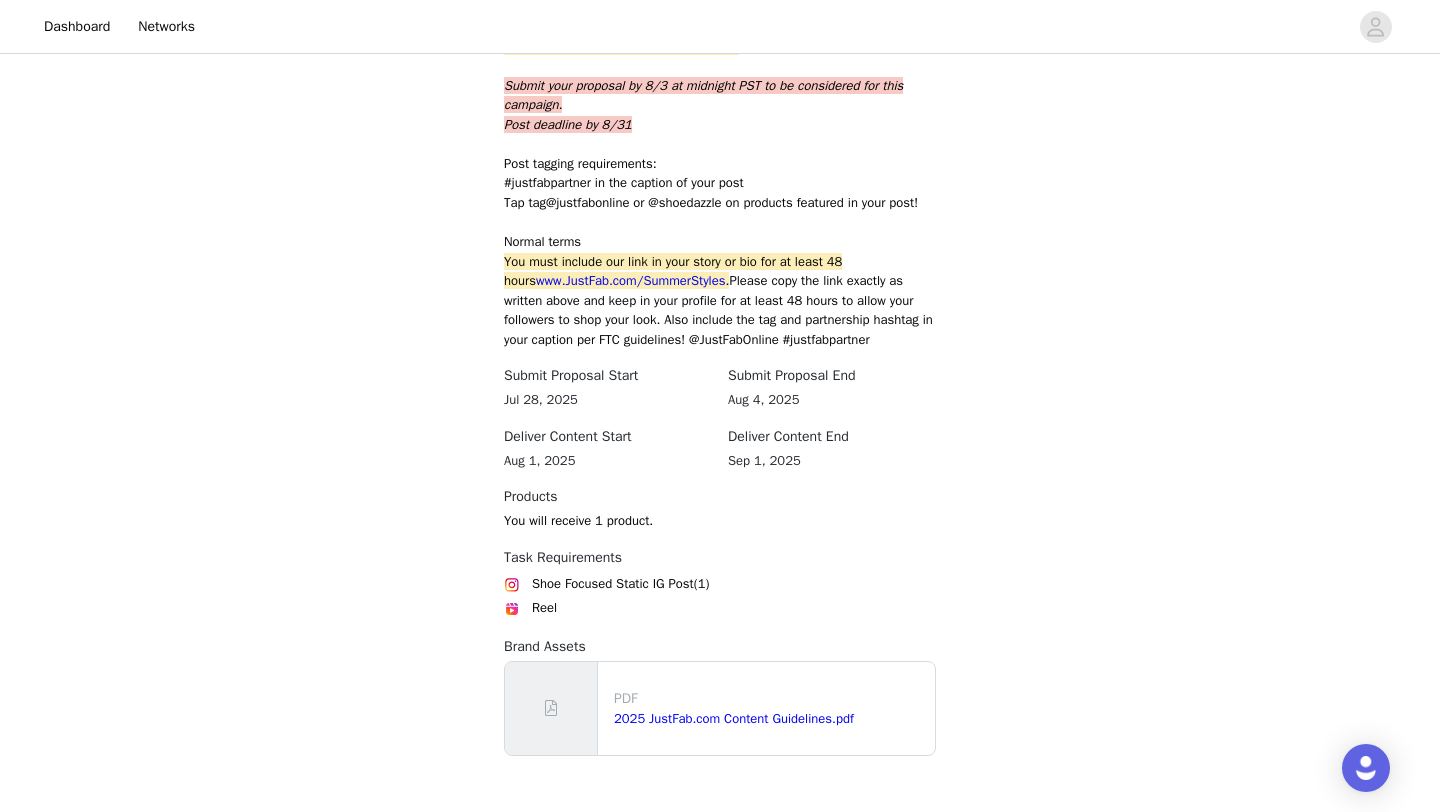 scroll, scrollTop: 1359, scrollLeft: 0, axis: vertical 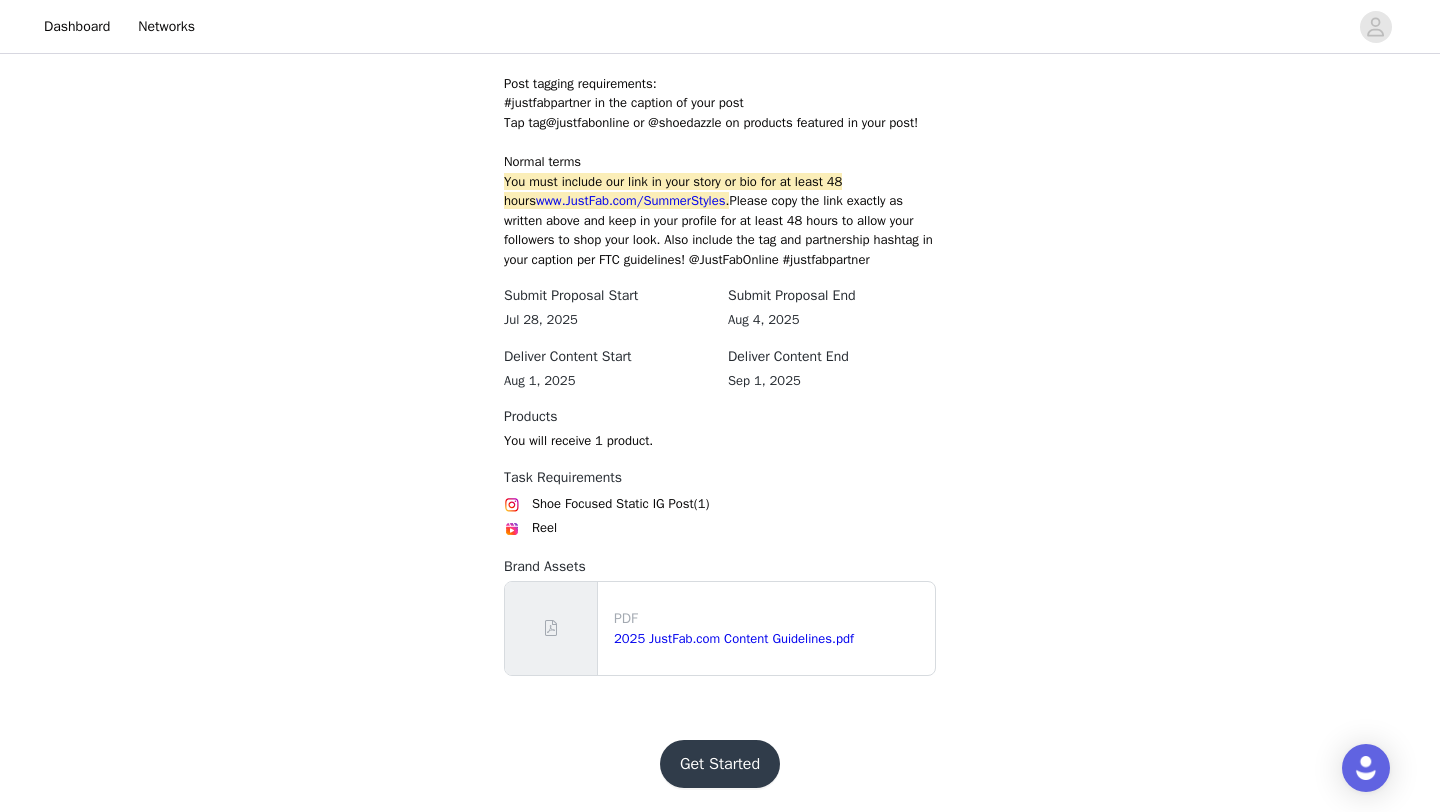 click on "Get Started" at bounding box center [720, 764] 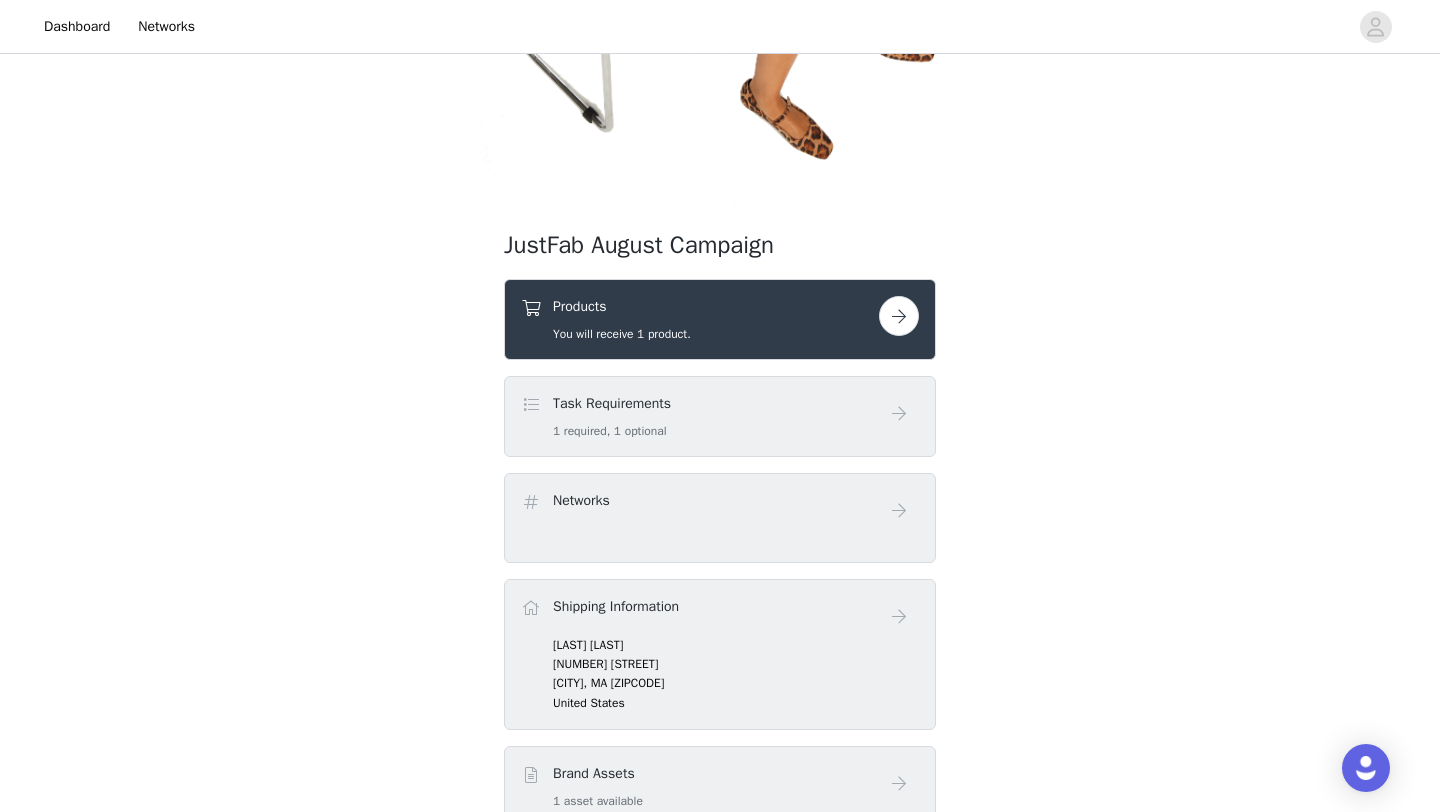 scroll, scrollTop: 573, scrollLeft: 0, axis: vertical 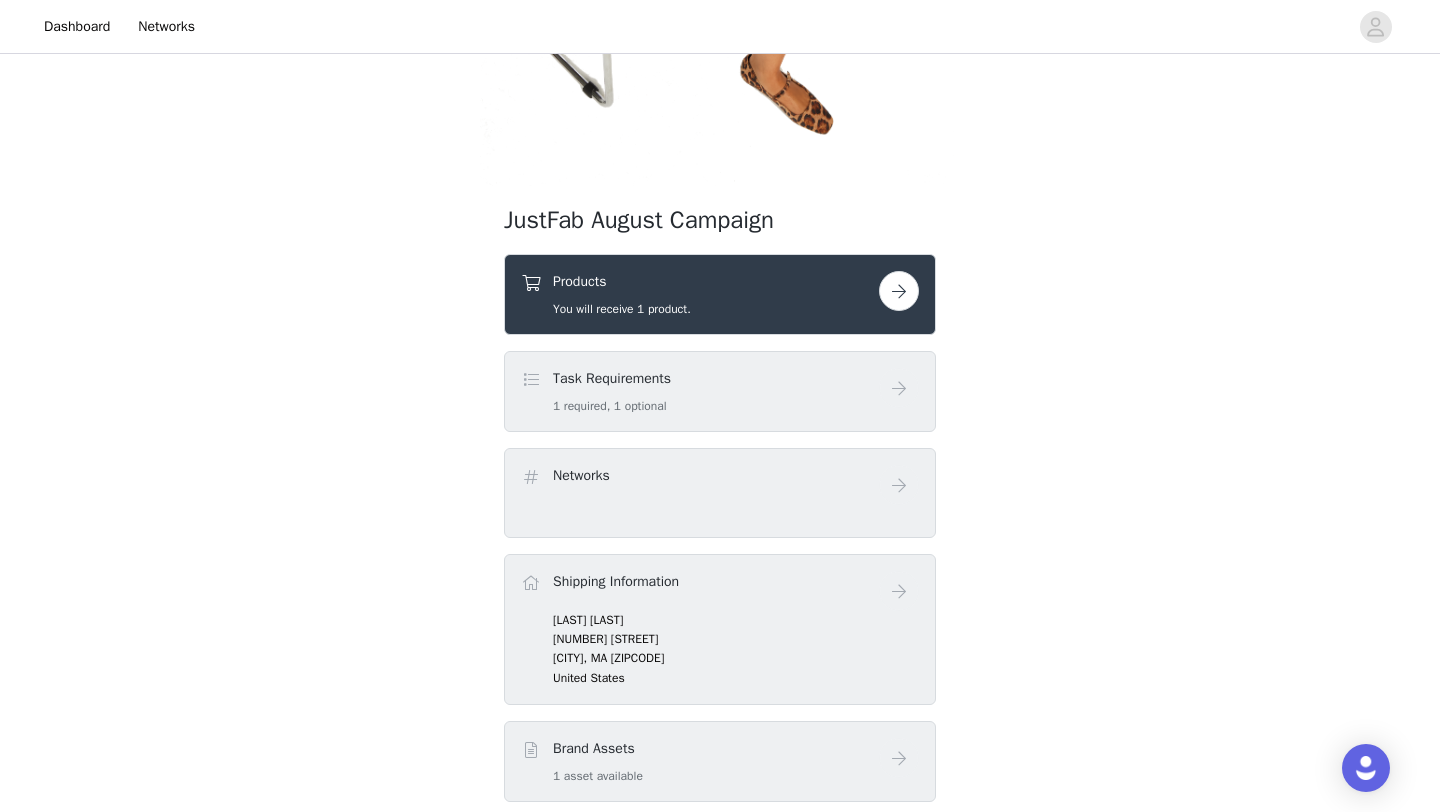 click on "Products   You will receive 1 product." at bounding box center [700, 294] 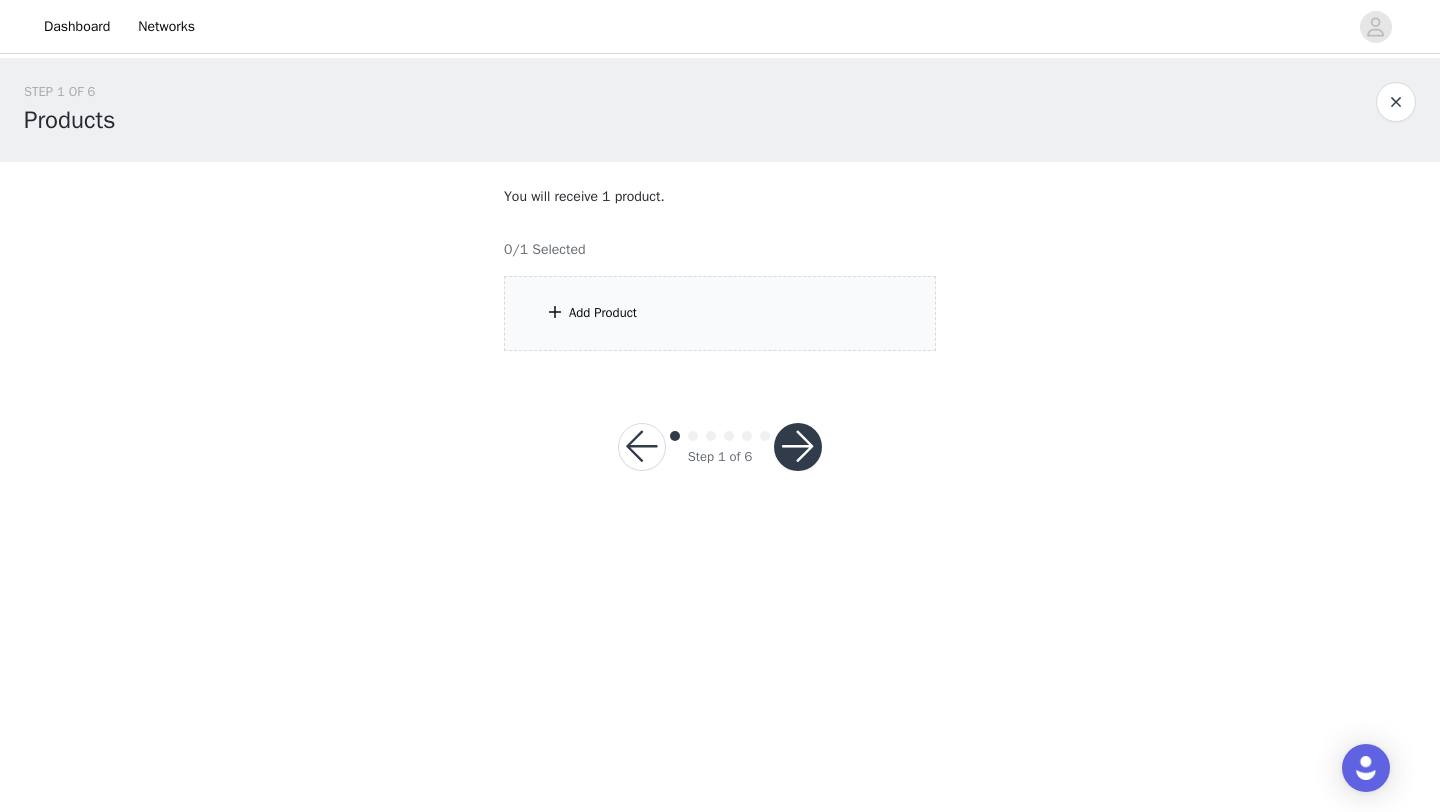 click on "Add Product" at bounding box center (720, 313) 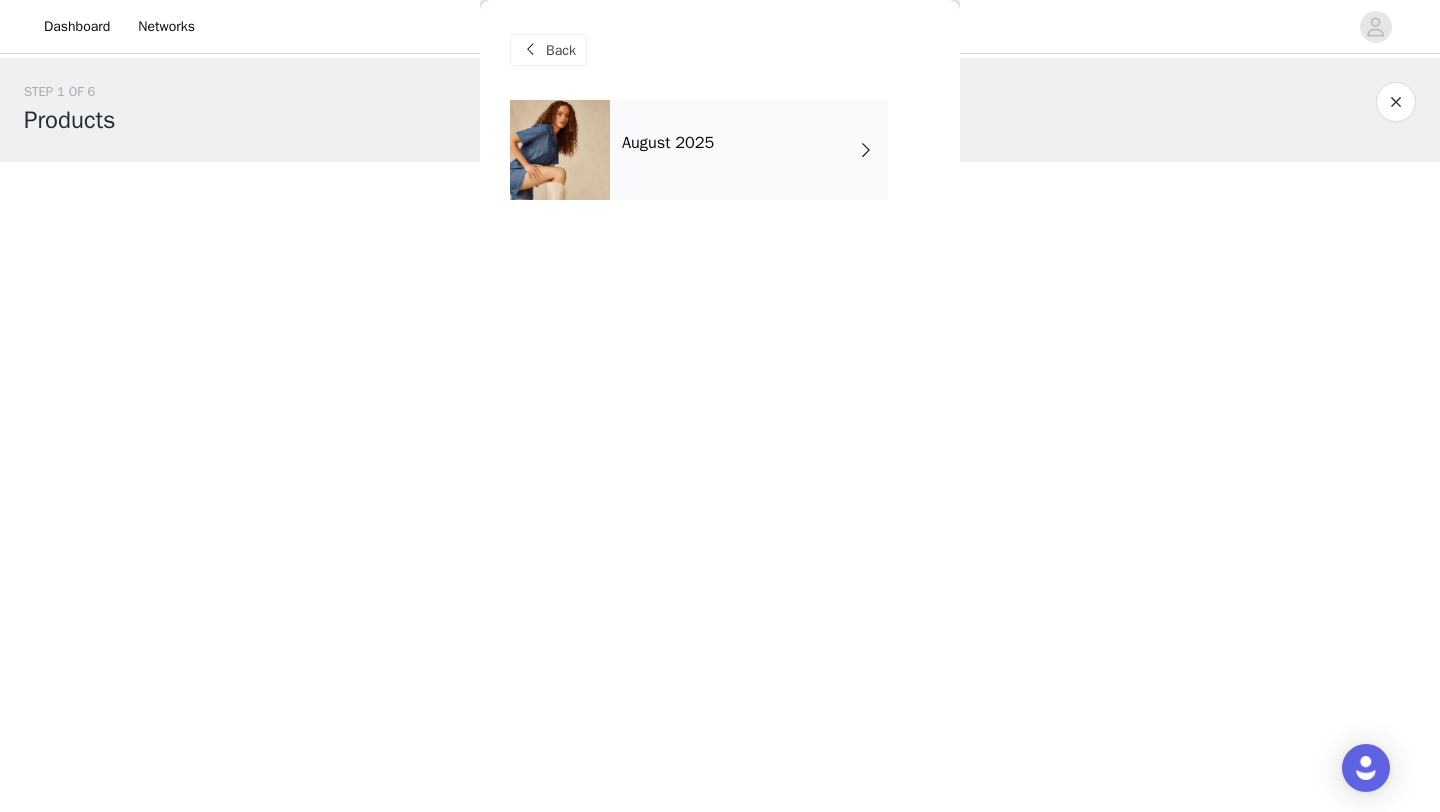 click on "August 2025" at bounding box center [749, 150] 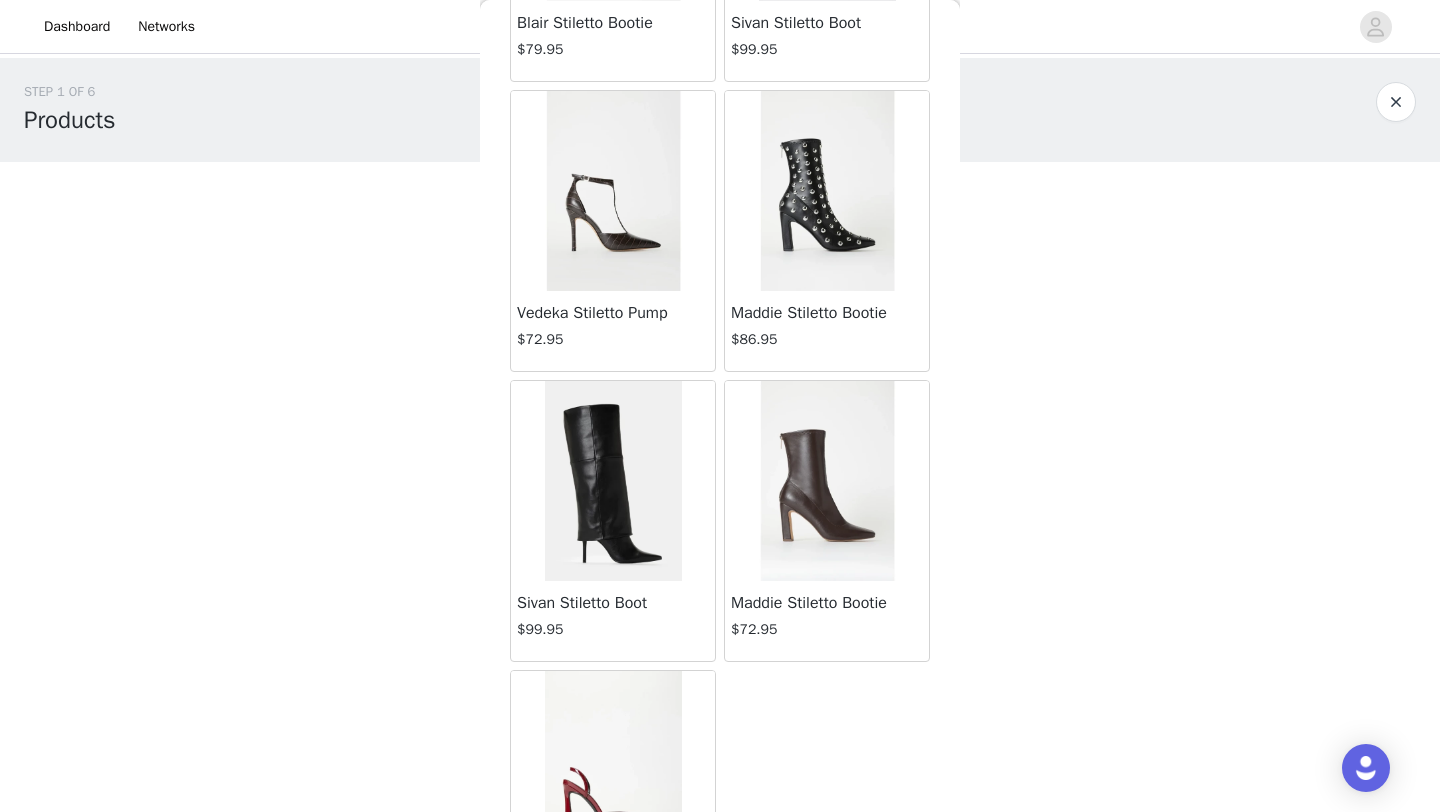 scroll, scrollTop: 1545, scrollLeft: 0, axis: vertical 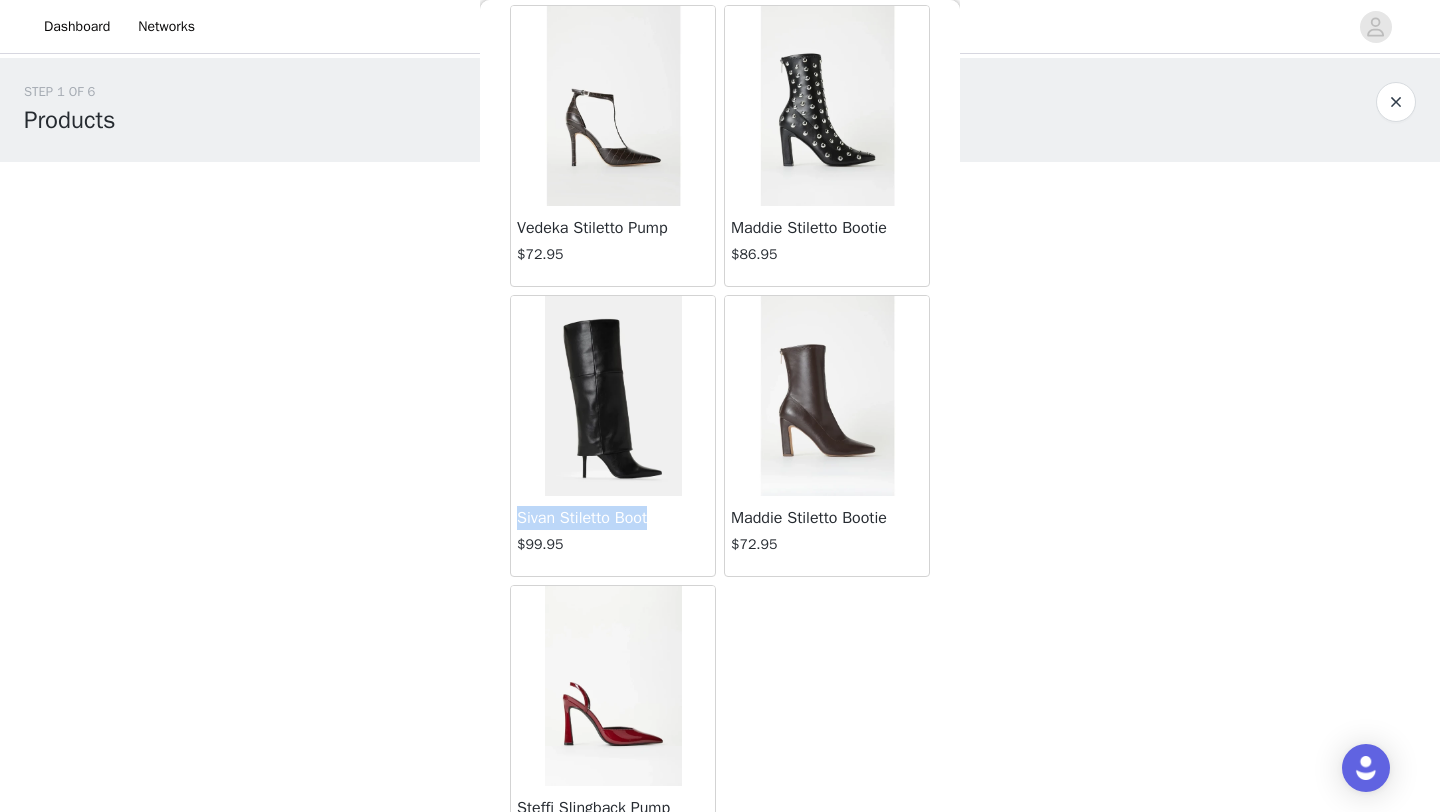 drag, startPoint x: 656, startPoint y: 517, endPoint x: 501, endPoint y: 517, distance: 155 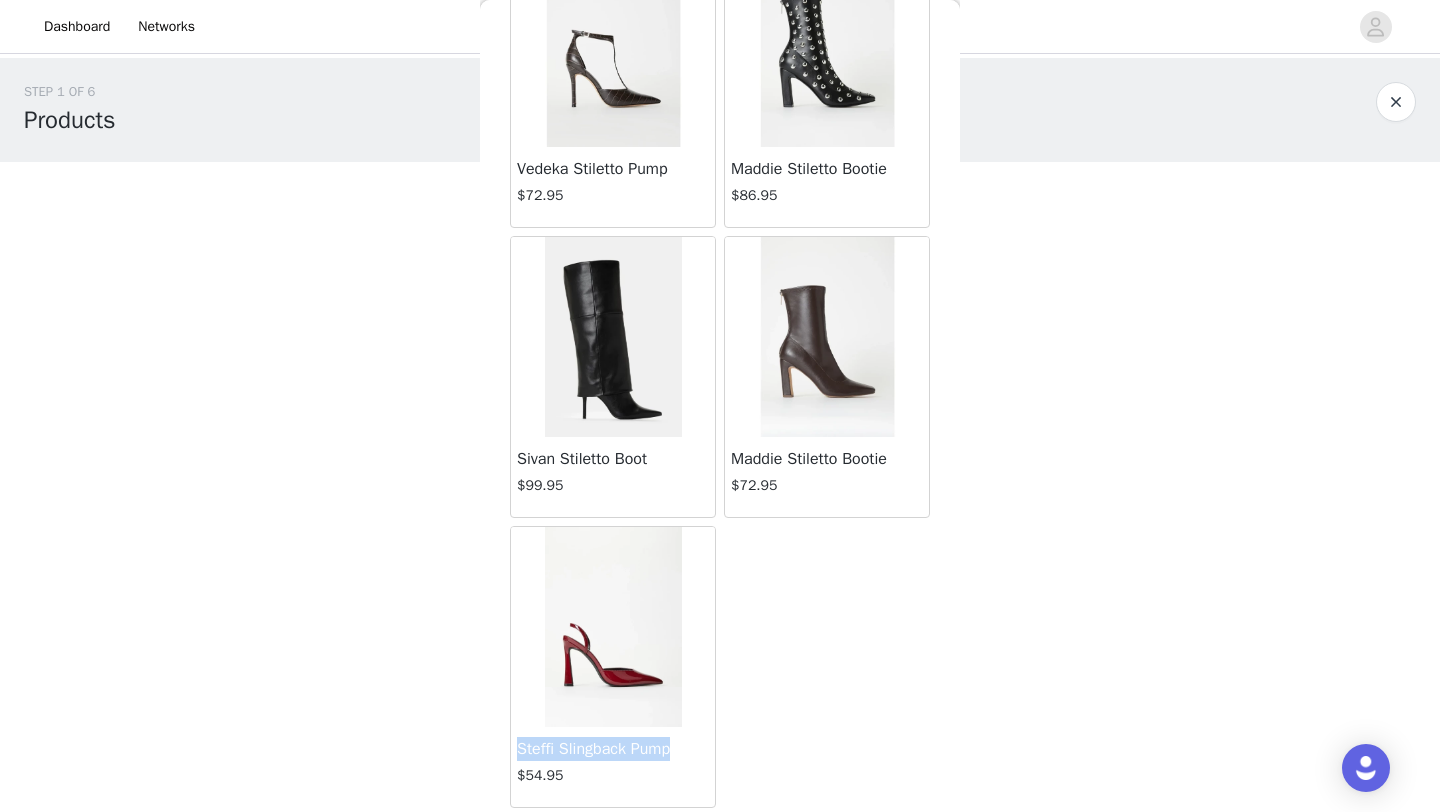 drag, startPoint x: 684, startPoint y: 747, endPoint x: 491, endPoint y: 742, distance: 193.06476 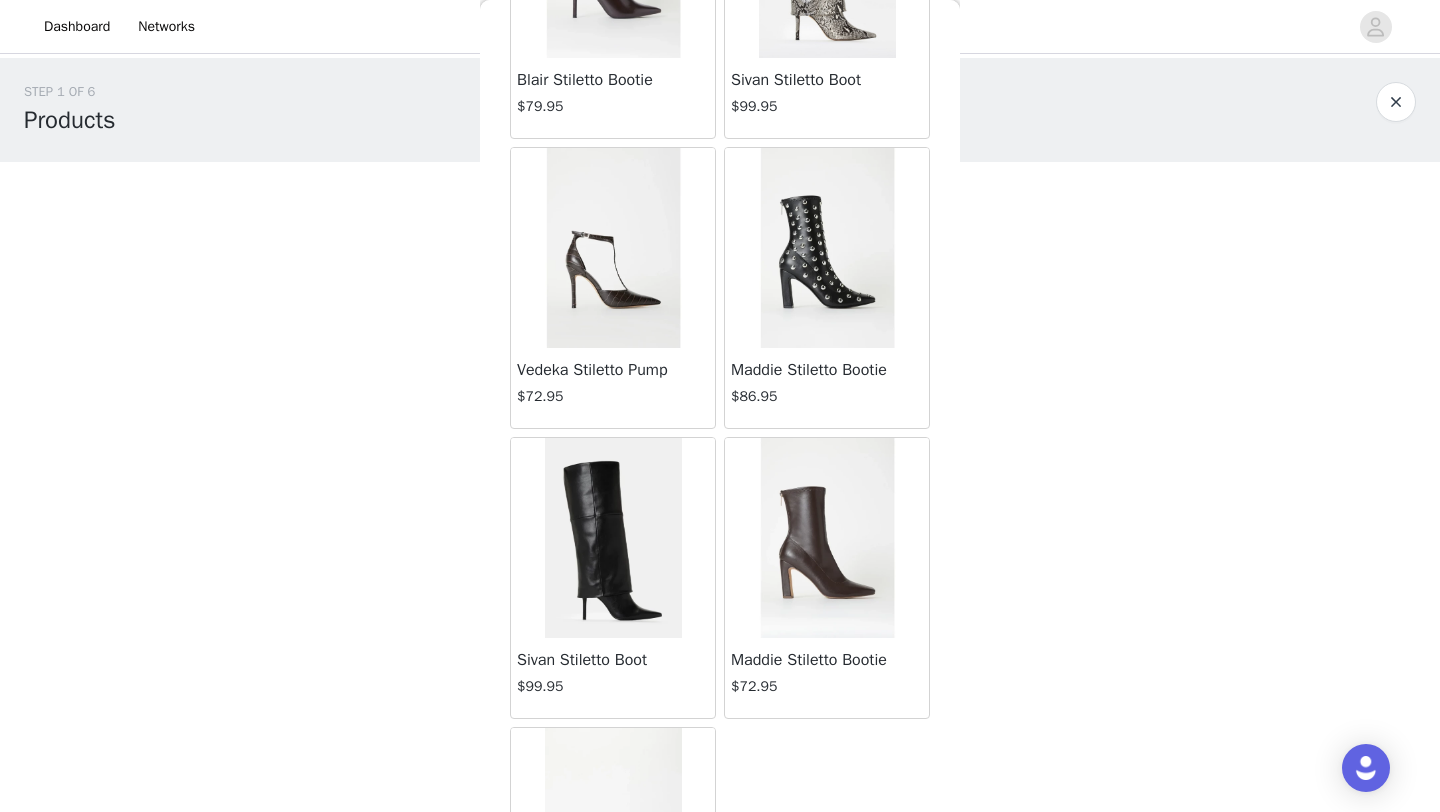 scroll, scrollTop: 1379, scrollLeft: 0, axis: vertical 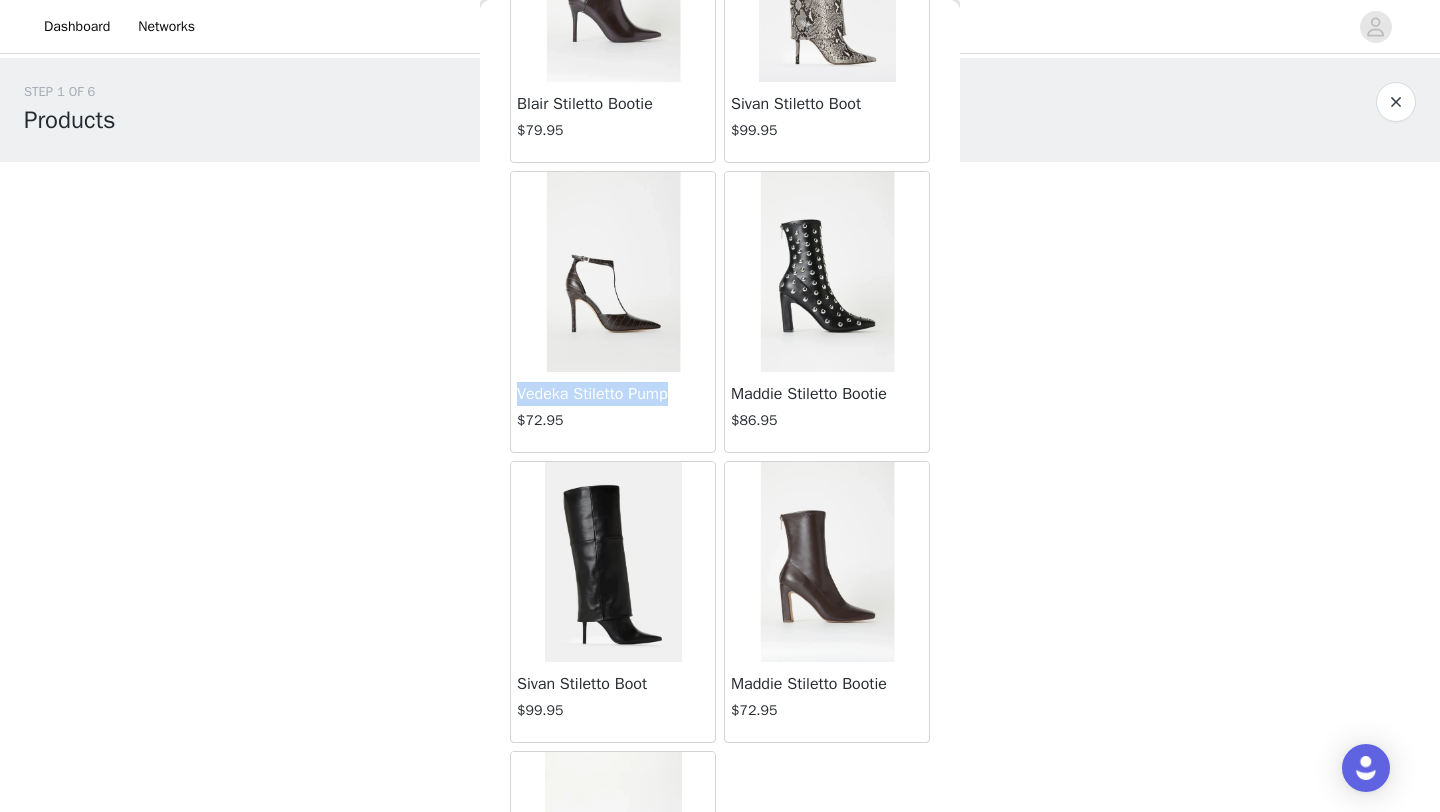 drag, startPoint x: 518, startPoint y: 394, endPoint x: 688, endPoint y: 403, distance: 170.23807 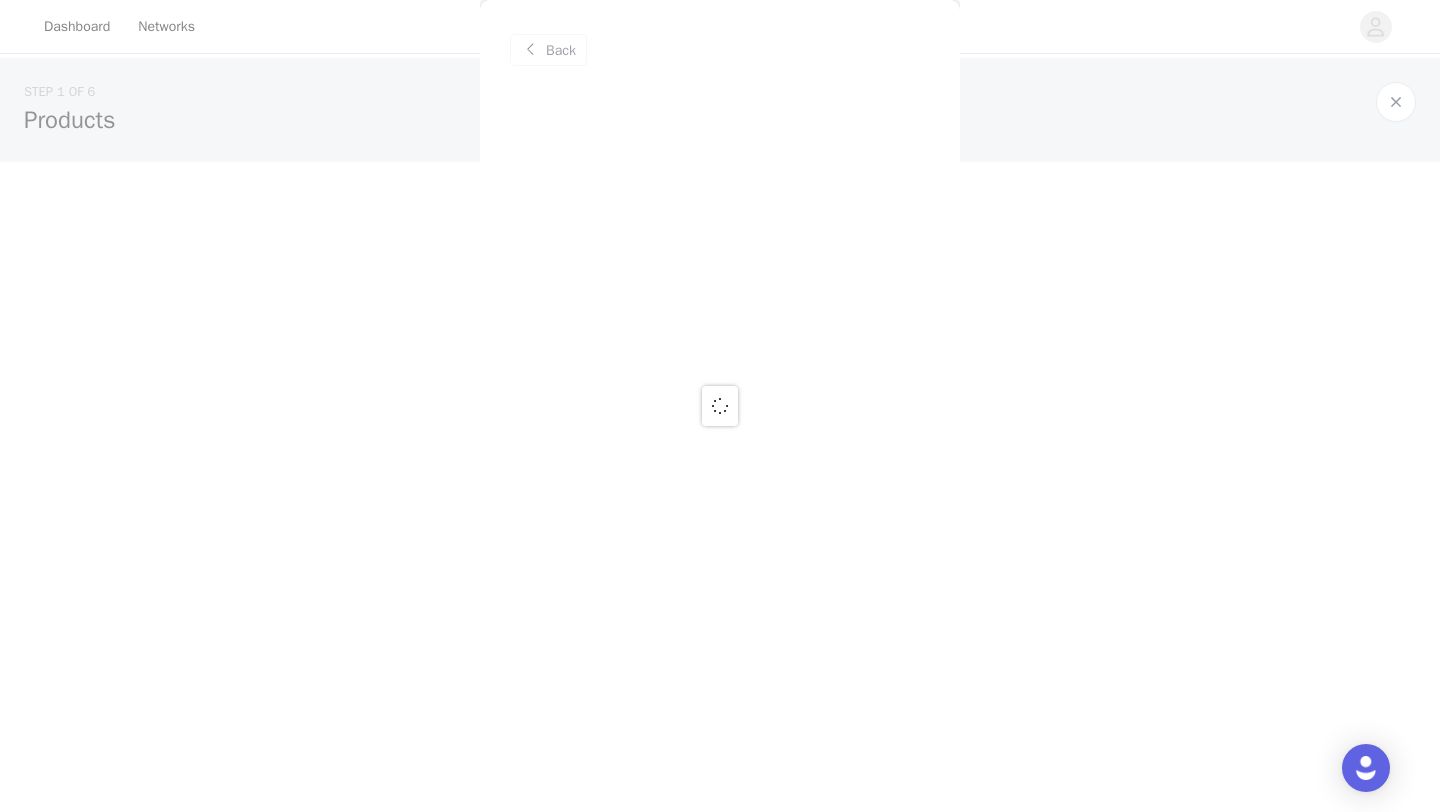 scroll, scrollTop: 0, scrollLeft: 0, axis: both 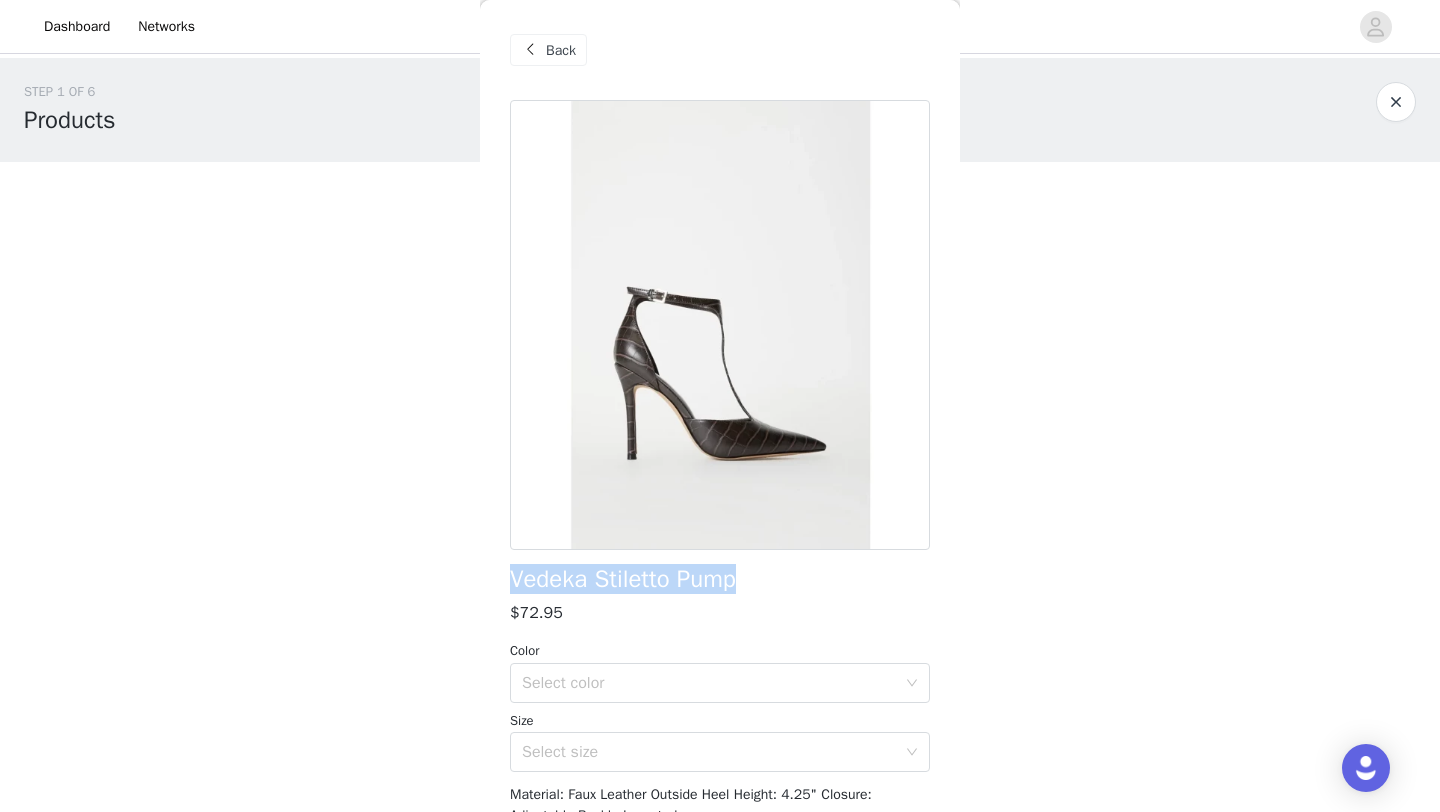 drag, startPoint x: 753, startPoint y: 583, endPoint x: 502, endPoint y: 578, distance: 251.04979 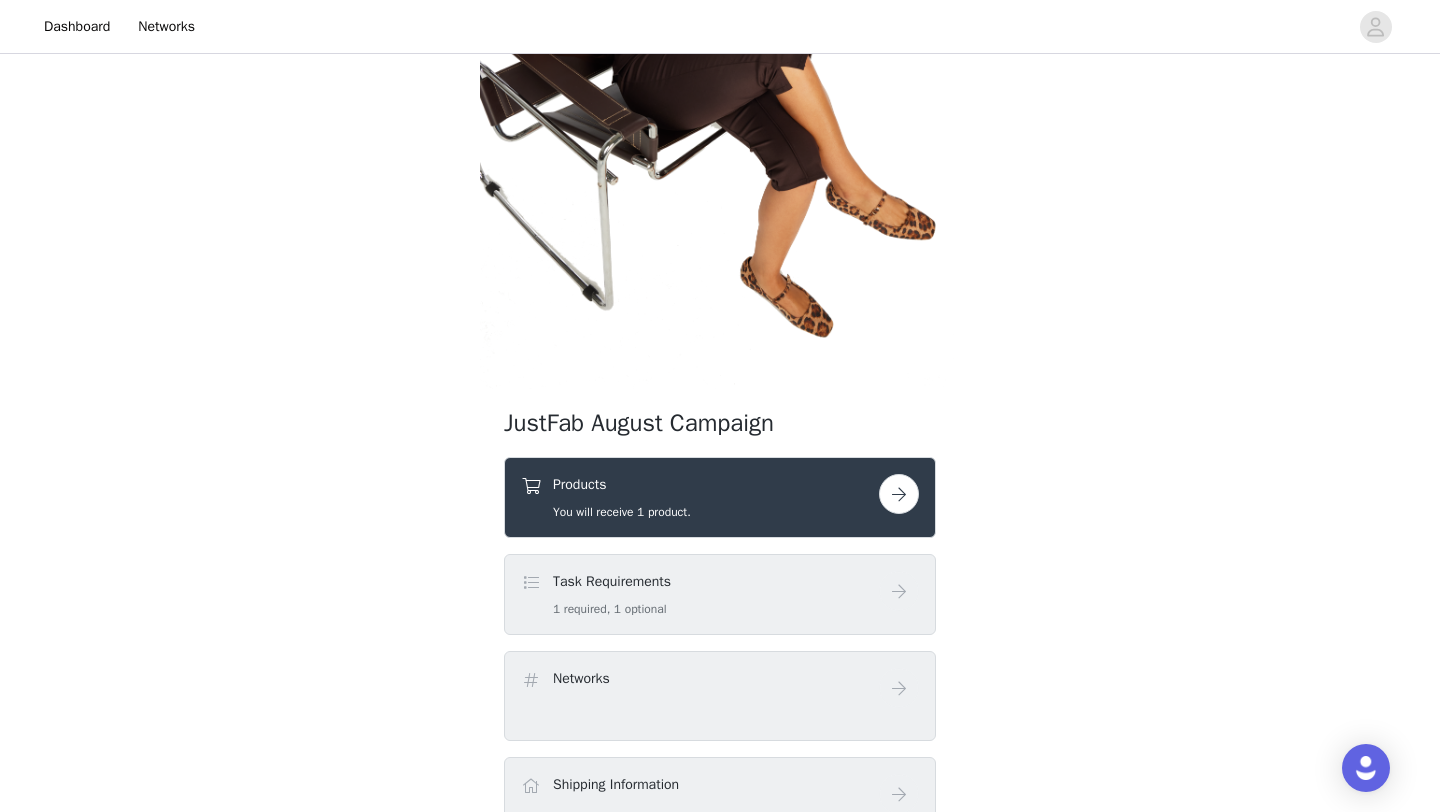 scroll, scrollTop: 620, scrollLeft: 0, axis: vertical 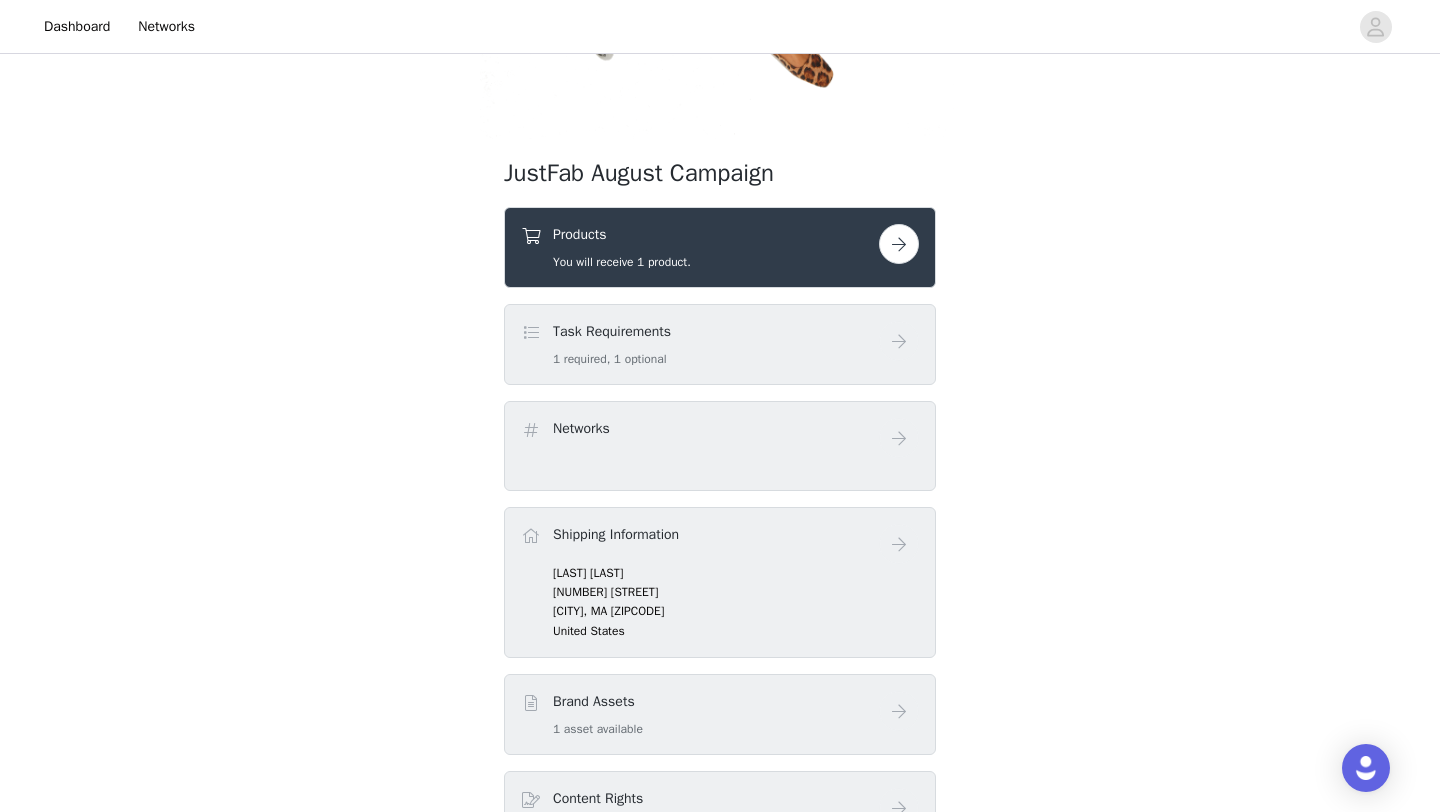 click at bounding box center [899, 244] 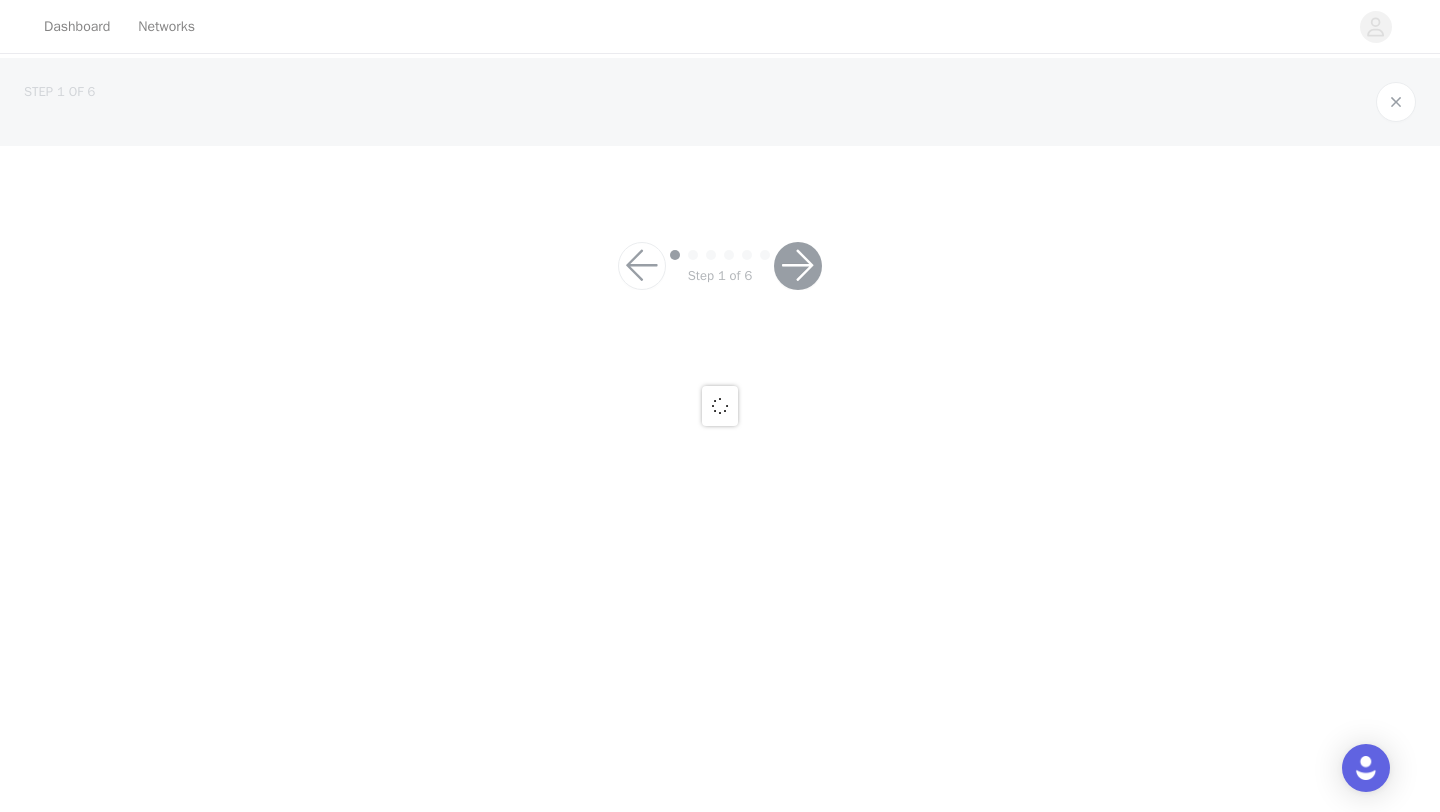 scroll, scrollTop: 0, scrollLeft: 0, axis: both 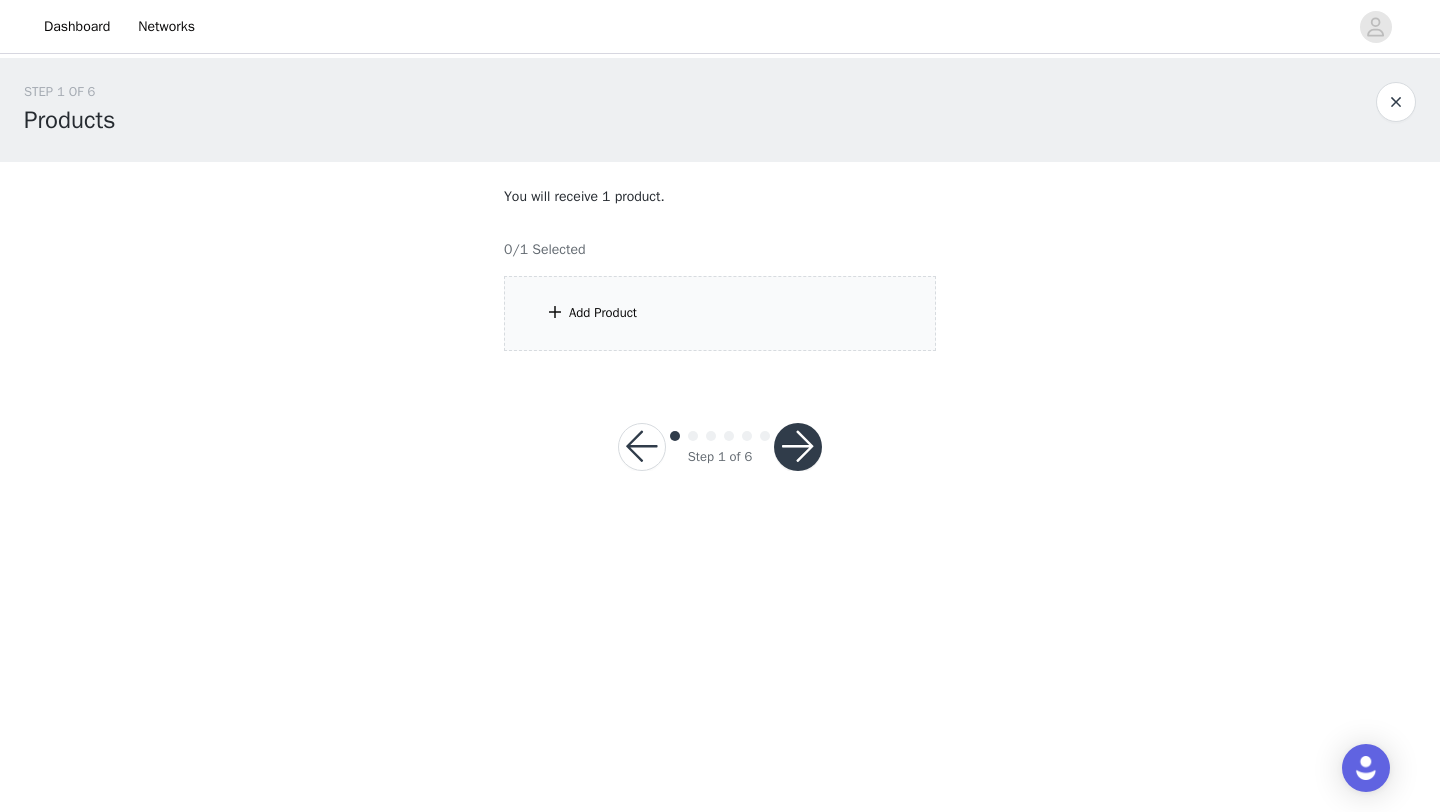 click on "Add Product" at bounding box center (720, 313) 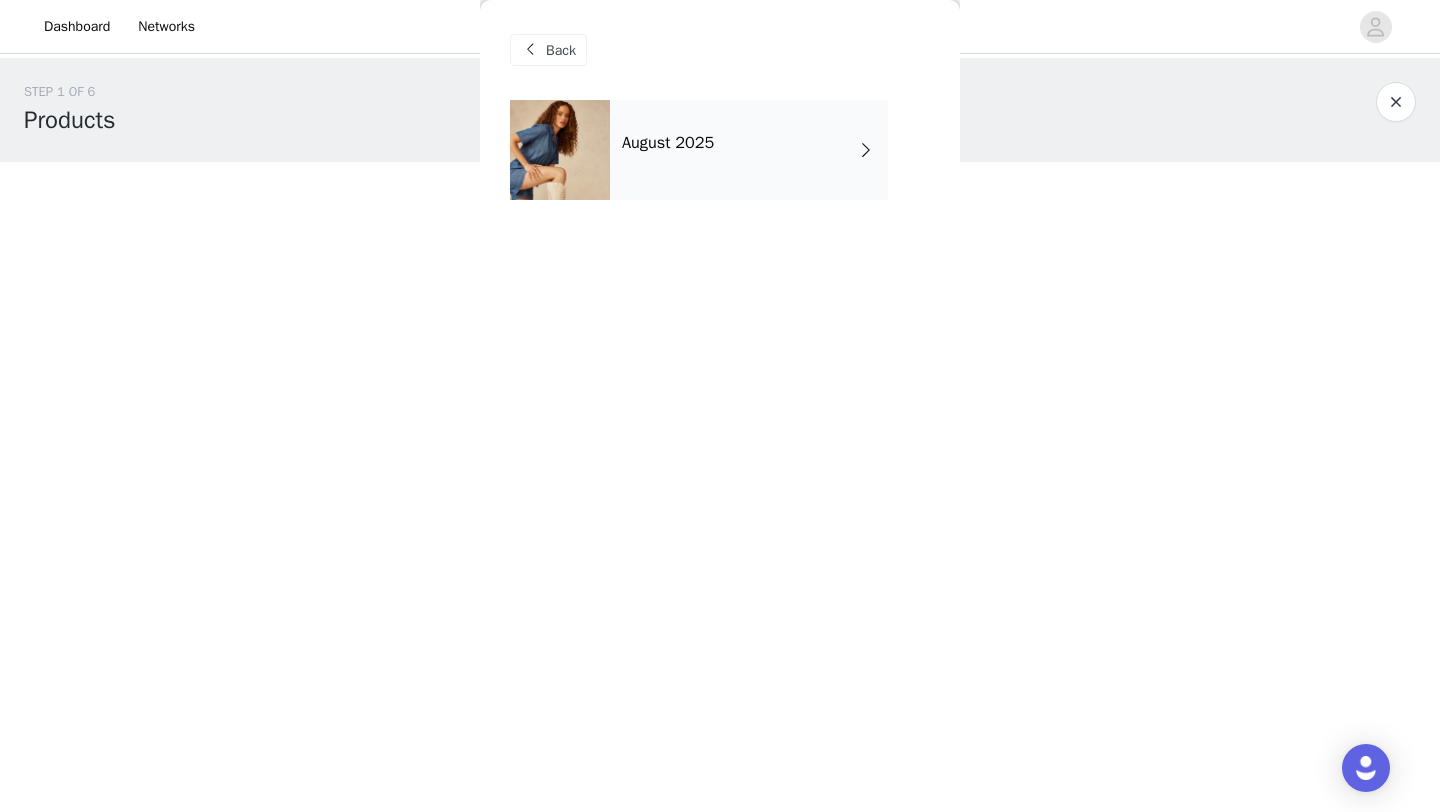 click on "August 2025" at bounding box center [749, 150] 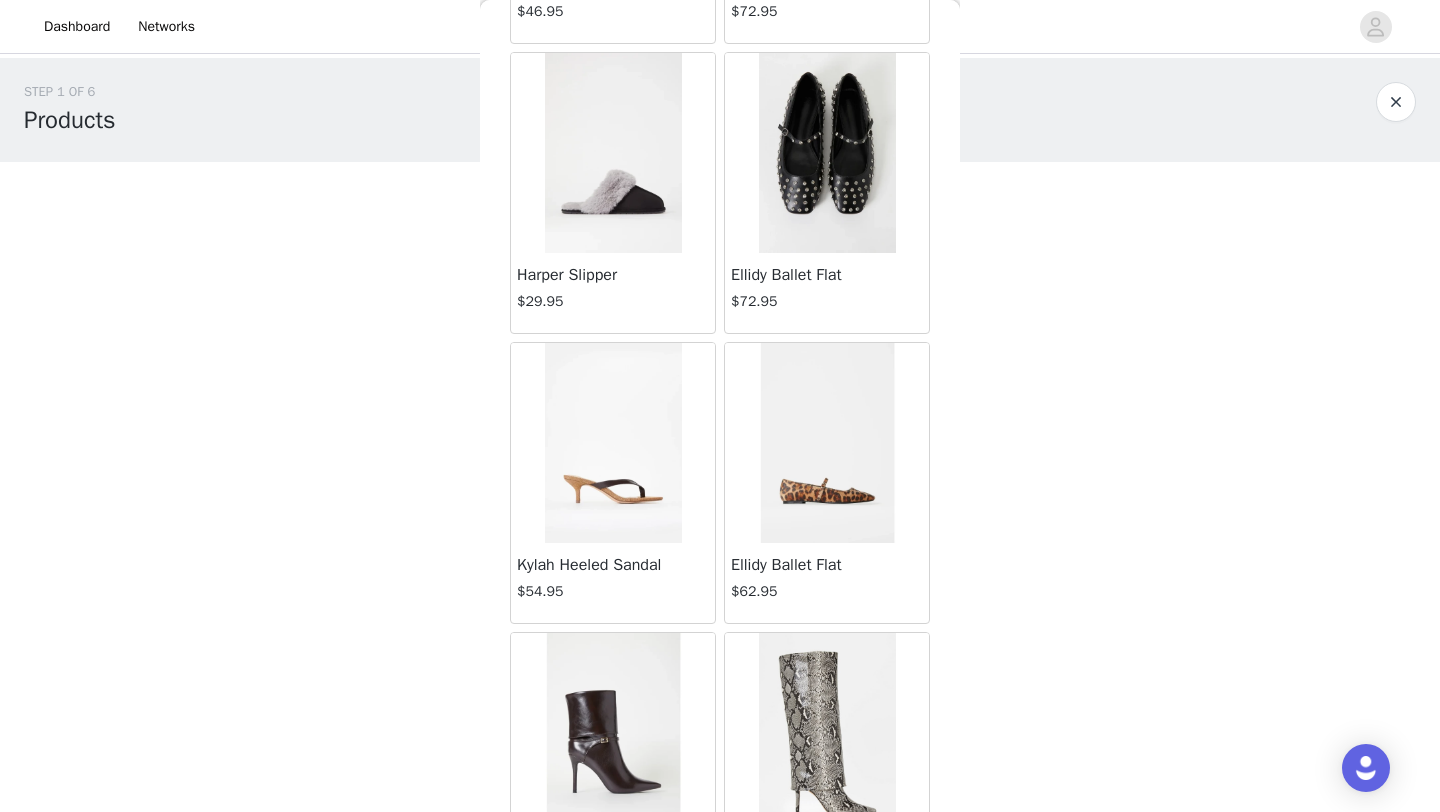 scroll, scrollTop: 553, scrollLeft: 0, axis: vertical 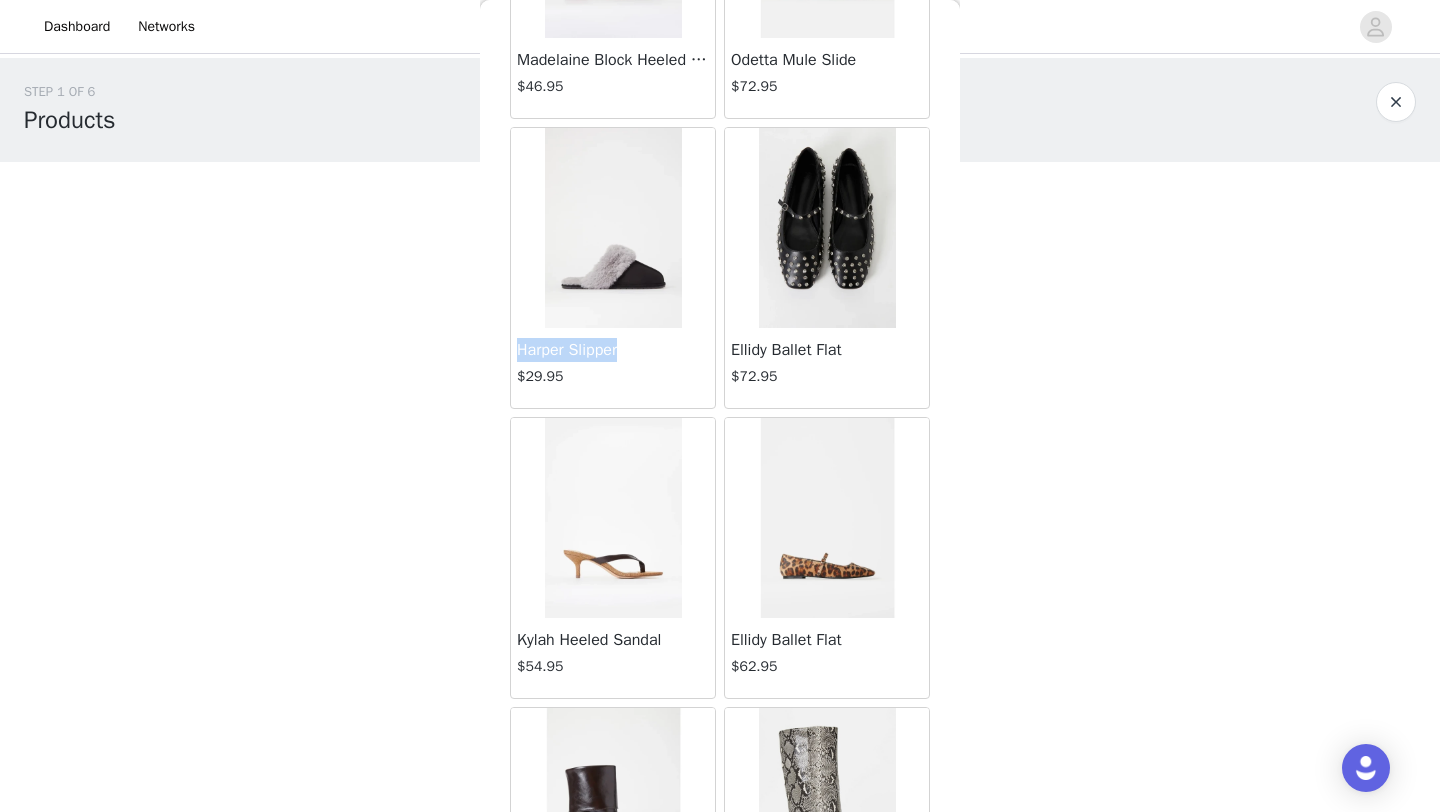 drag, startPoint x: 624, startPoint y: 347, endPoint x: 500, endPoint y: 341, distance: 124.14507 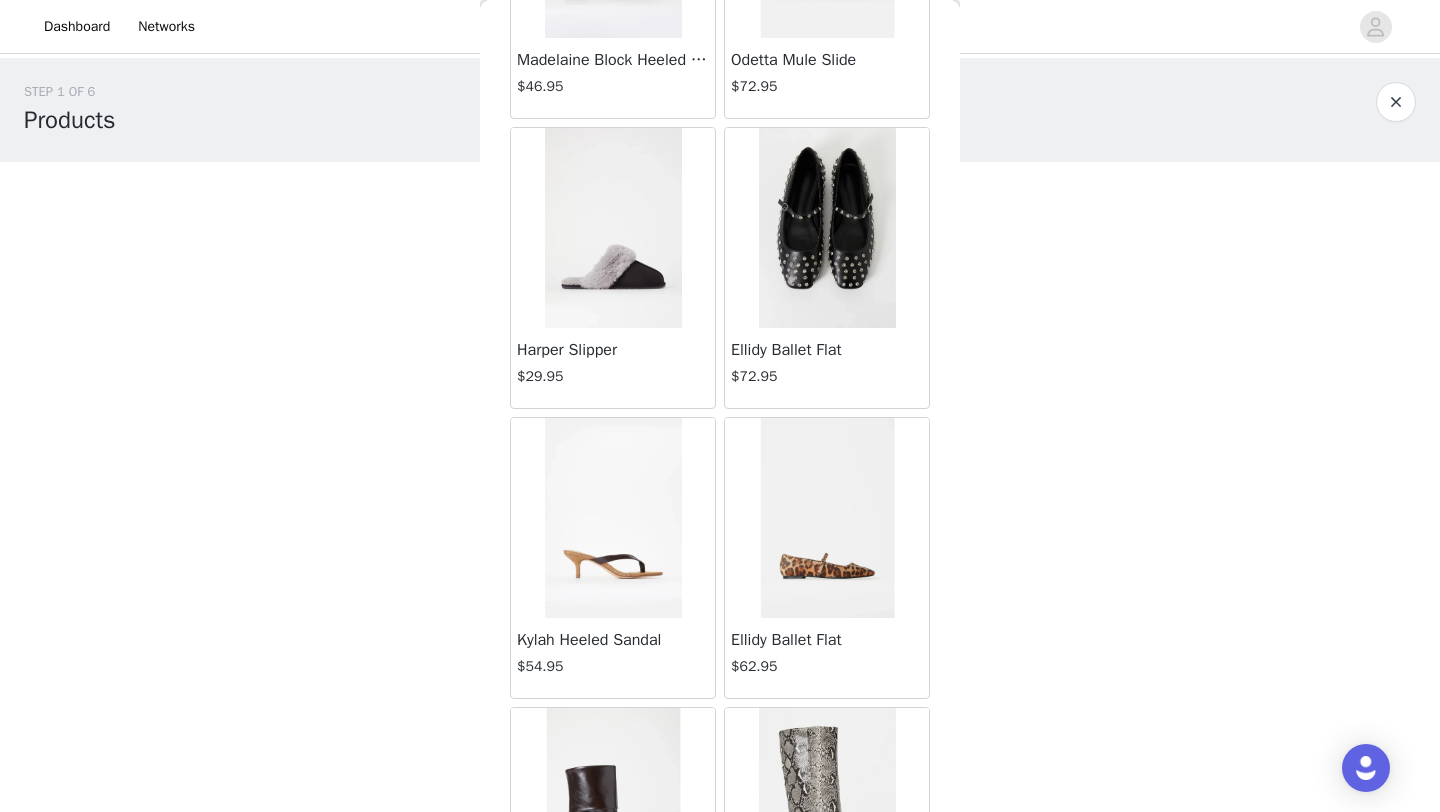 click on "STEP 1 OF 6
Products
You will receive 1 product.       0/1 Selected           Add Product       Back       Delilah Western Boot   $86.95       Hally Buckle Boot   $82.95       Madelaine Block Heeled Pump   $46.95       Odetta Mule Slide   $72.95       Harper Slipper   $29.95       Ellidy Ballet Flat   $72.95       Kylah Heeled Sandal   $54.95       Ellidy Ballet Flat   $62.95       Blair Stiletto Bootie   $79.95       Sivan Stiletto Boot   $99.95       Vedeka Stiletto Pump   $72.95       Maddie Stiletto Bootie   $86.95       Sivan Stiletto Boot   $99.95       Maddie Stiletto Bootie   $72.95       Steffi Slingback Pump   $54.95" at bounding box center (720, 216) 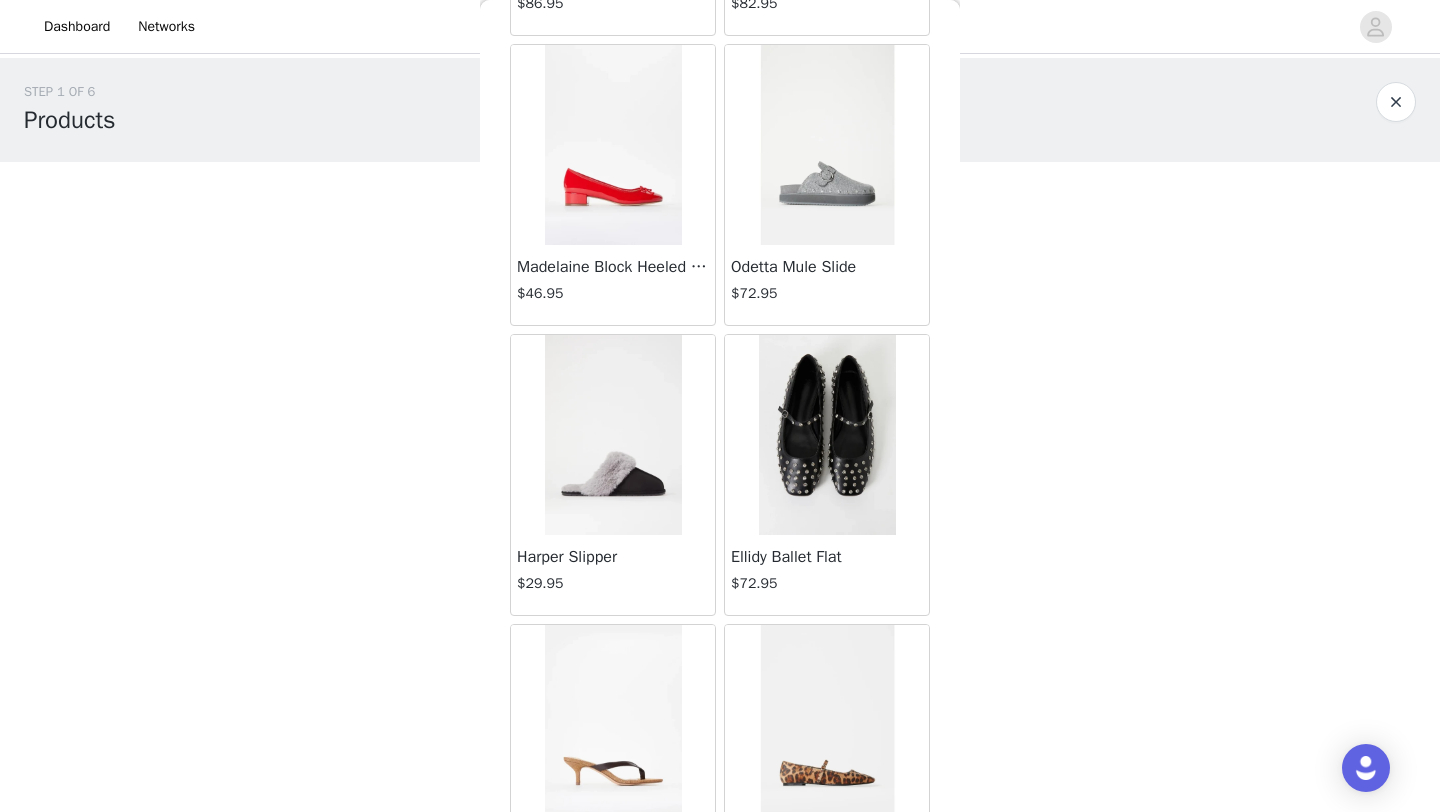 scroll, scrollTop: 265, scrollLeft: 0, axis: vertical 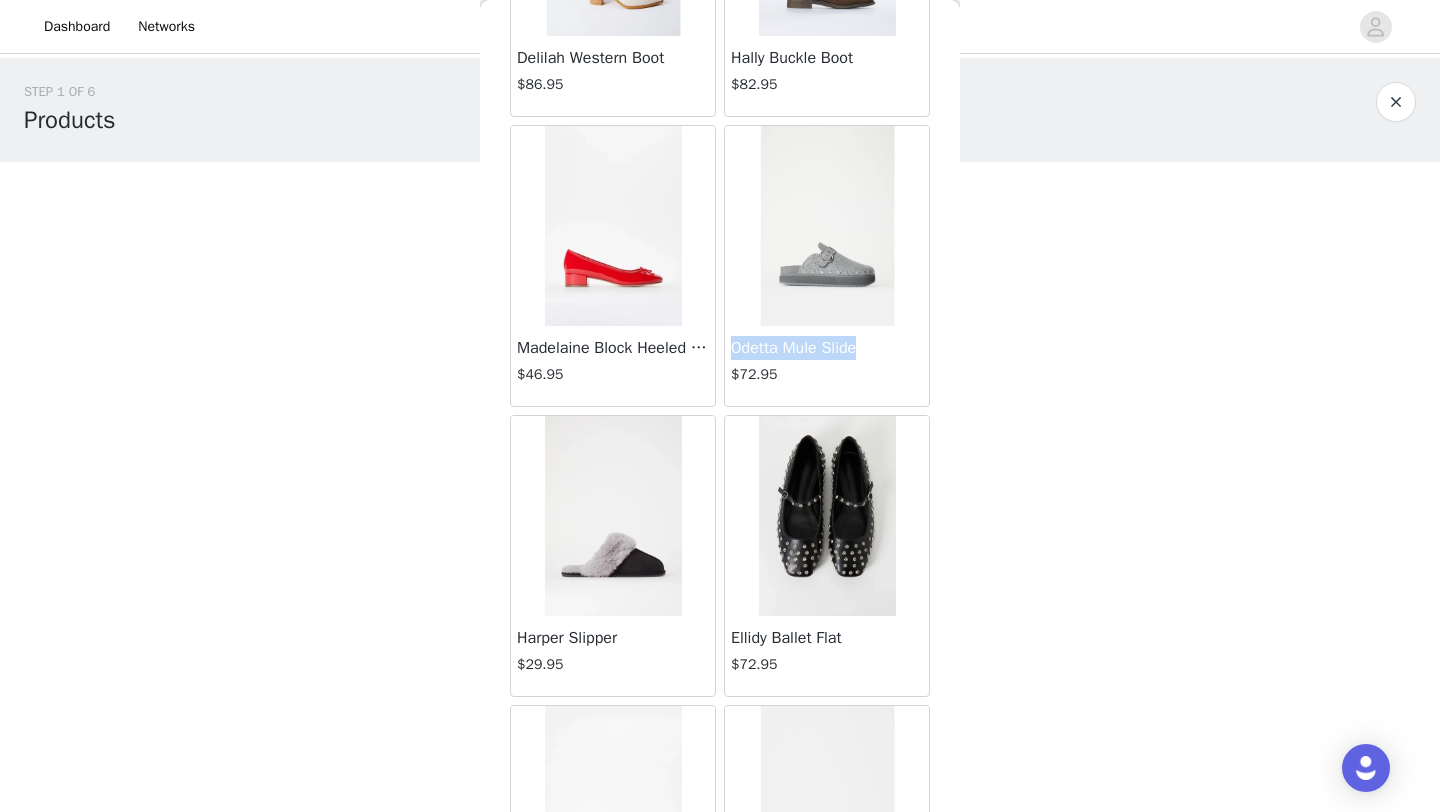 drag, startPoint x: 730, startPoint y: 351, endPoint x: 883, endPoint y: 343, distance: 153.20901 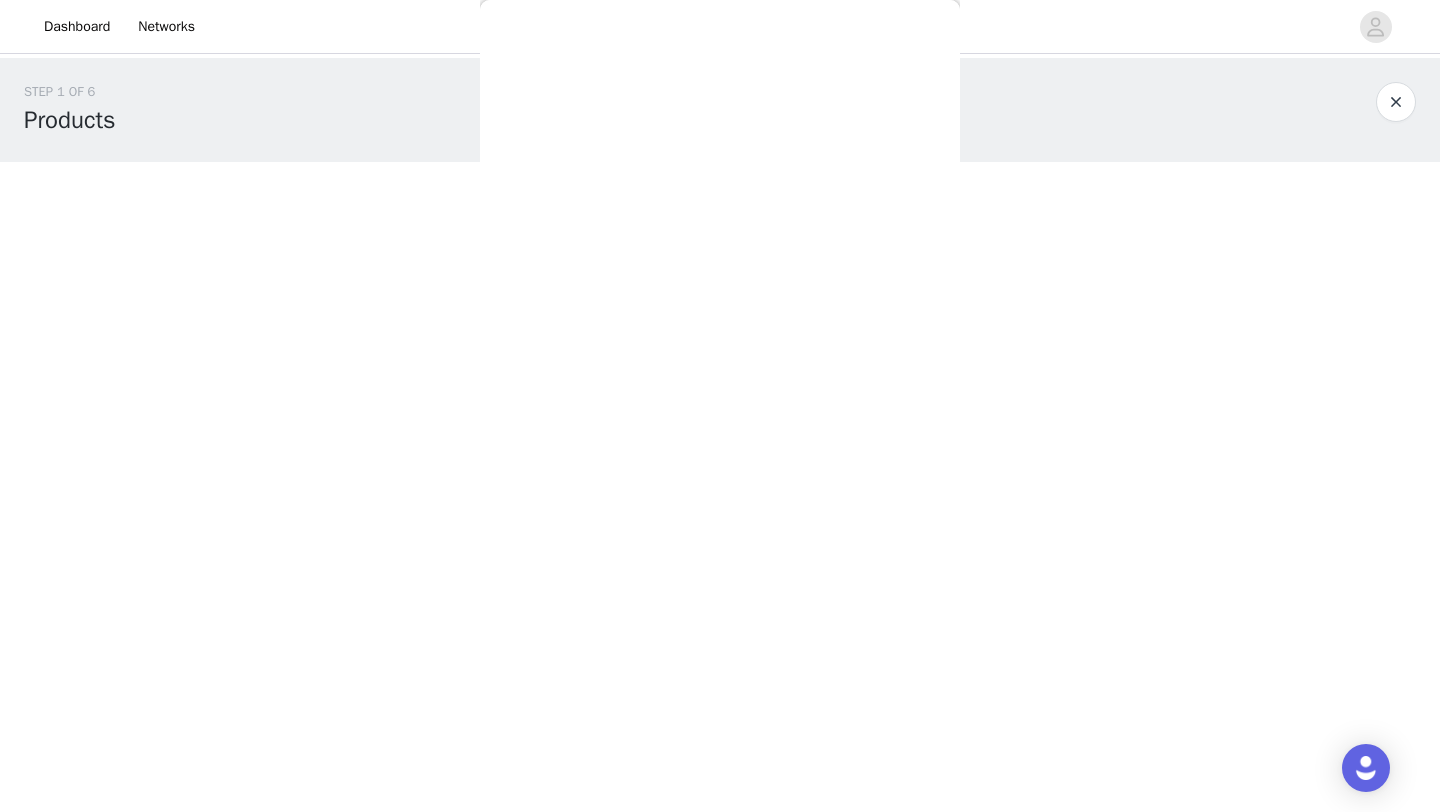 scroll, scrollTop: 0, scrollLeft: 0, axis: both 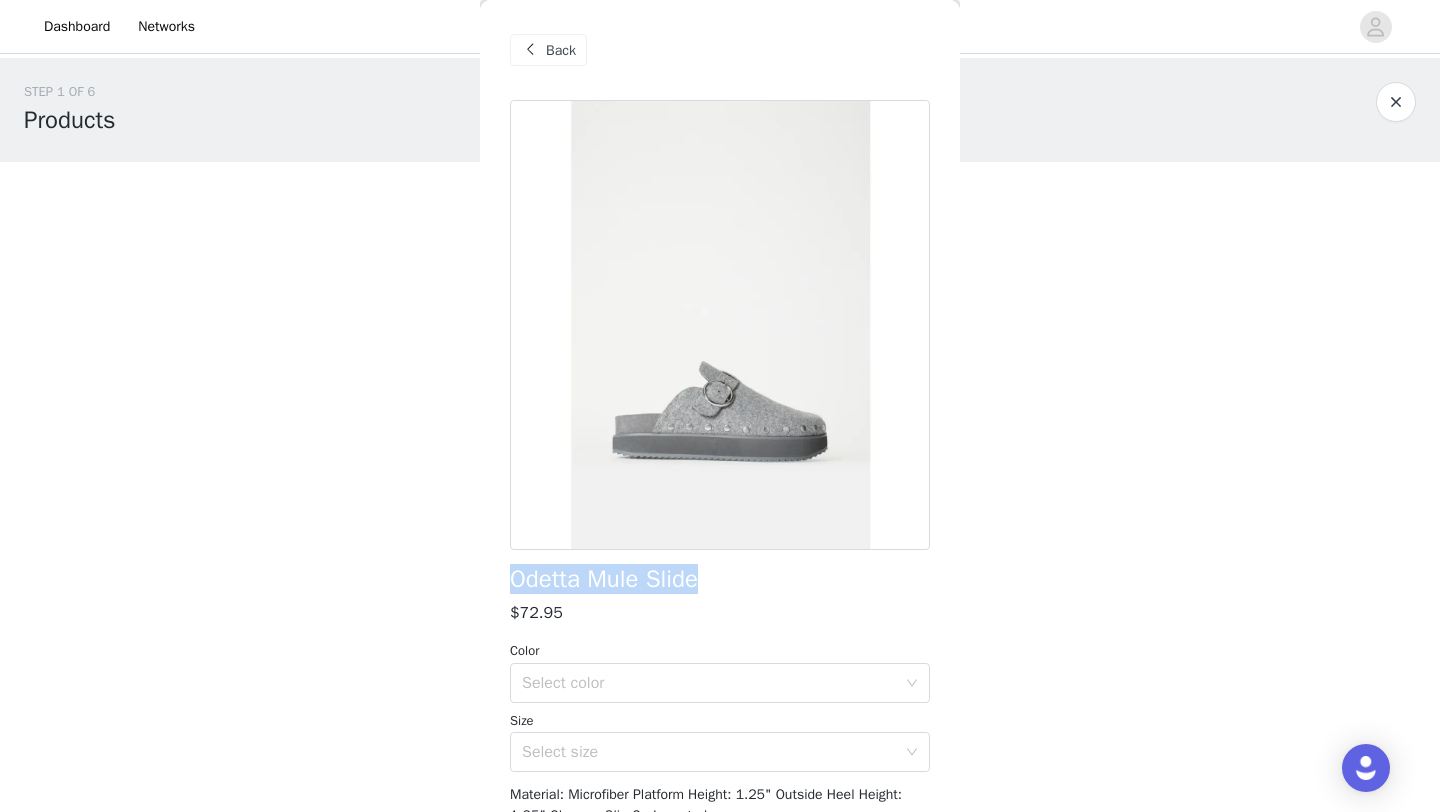 drag, startPoint x: 512, startPoint y: 579, endPoint x: 727, endPoint y: 575, distance: 215.0372 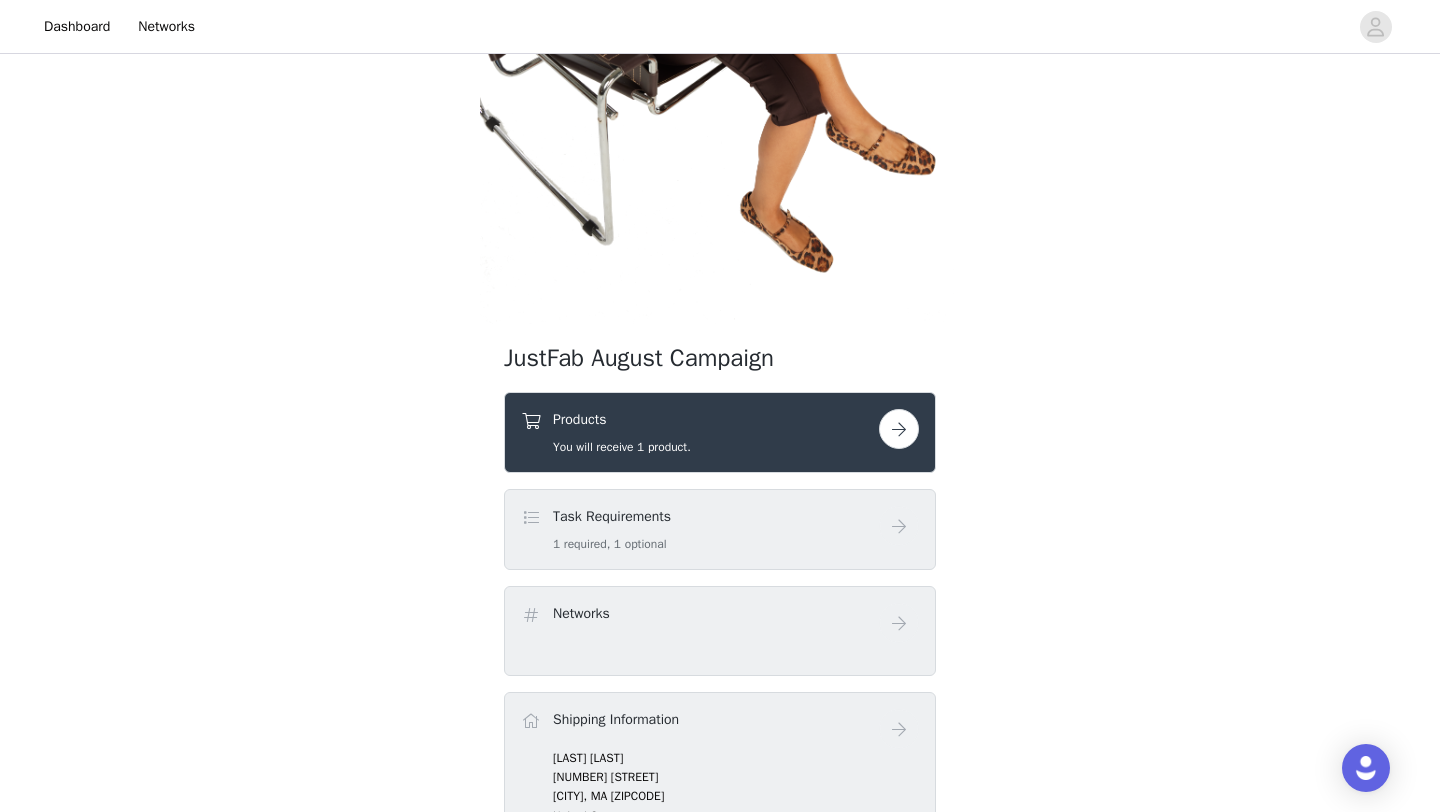 scroll, scrollTop: 488, scrollLeft: 0, axis: vertical 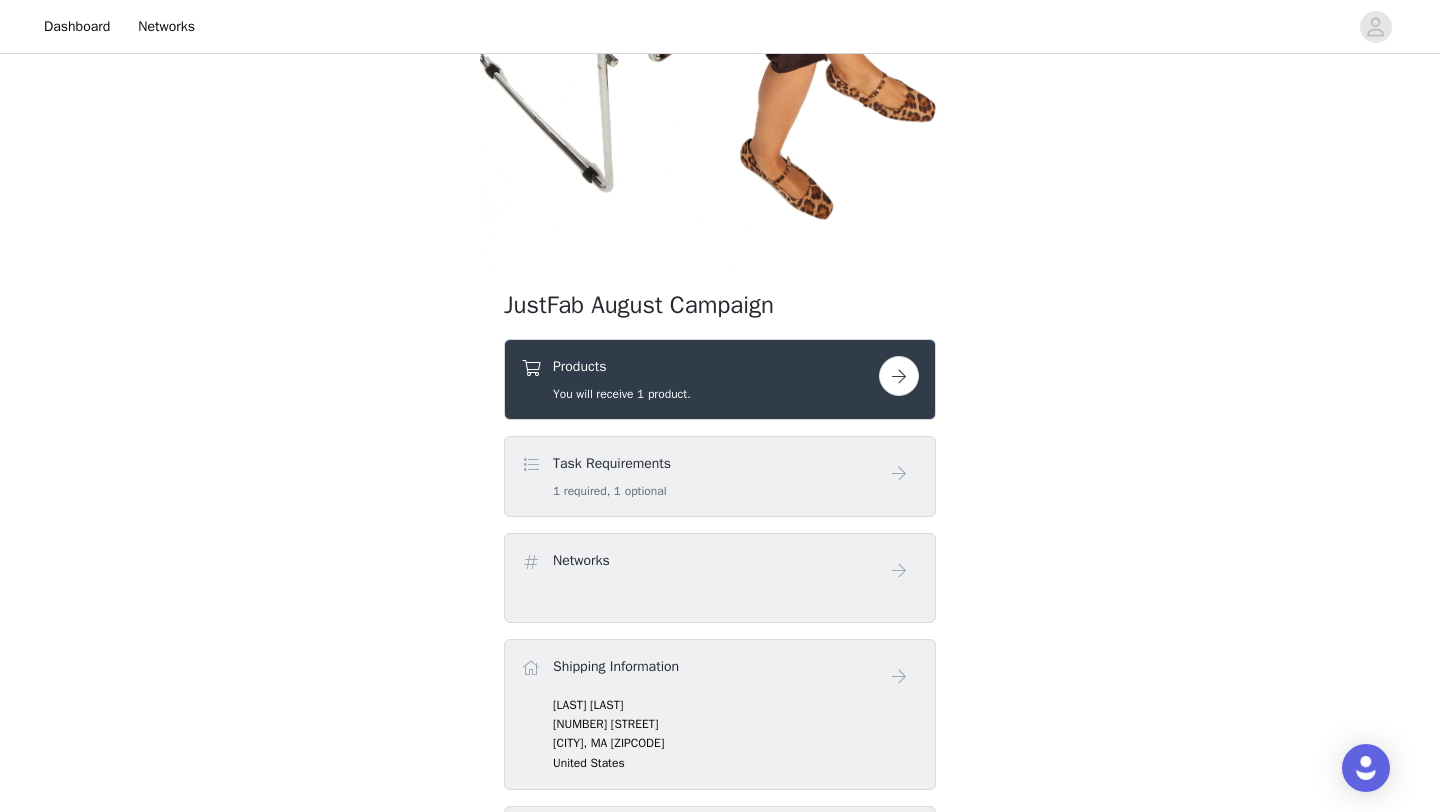 click on "You will receive 1 product." at bounding box center (622, 394) 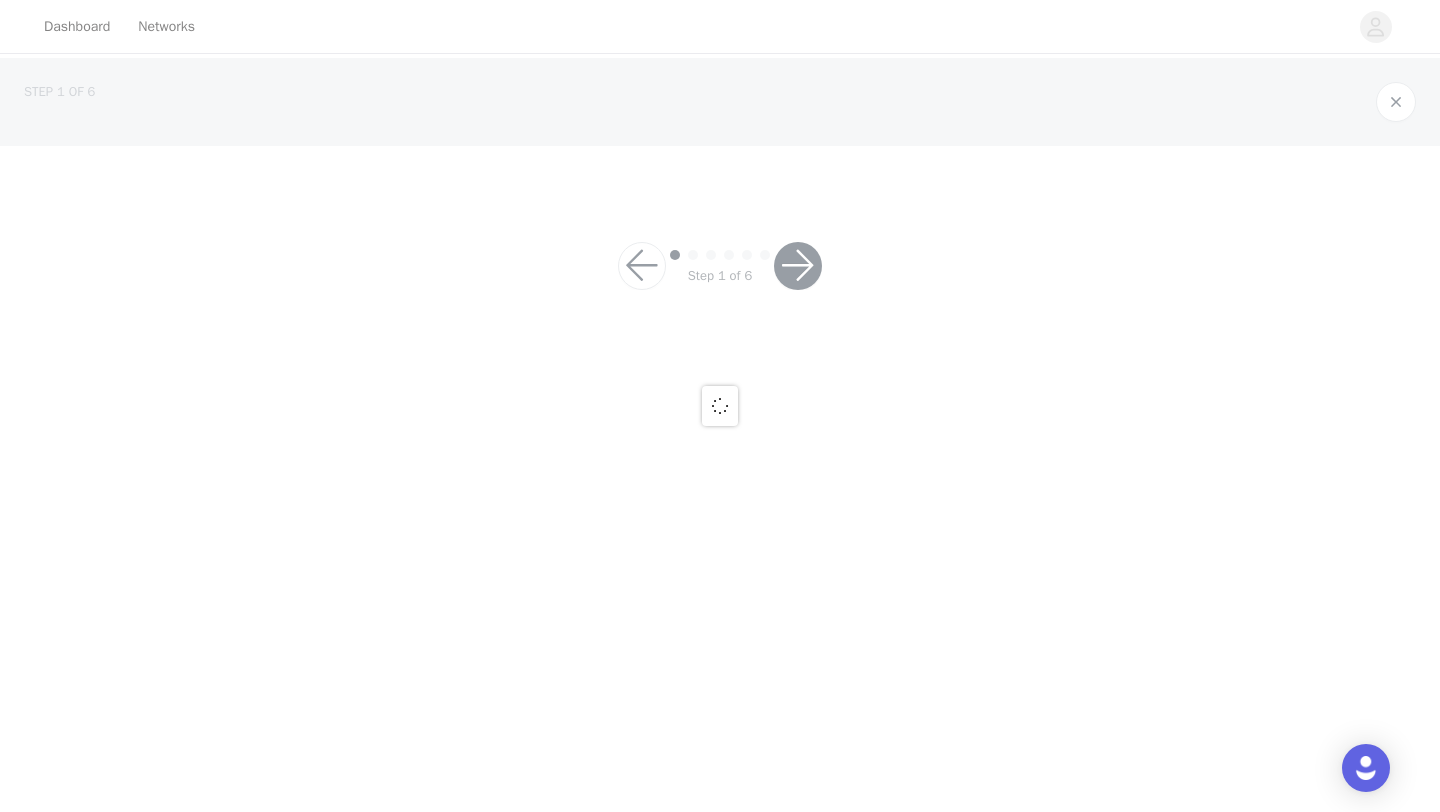 scroll, scrollTop: 0, scrollLeft: 0, axis: both 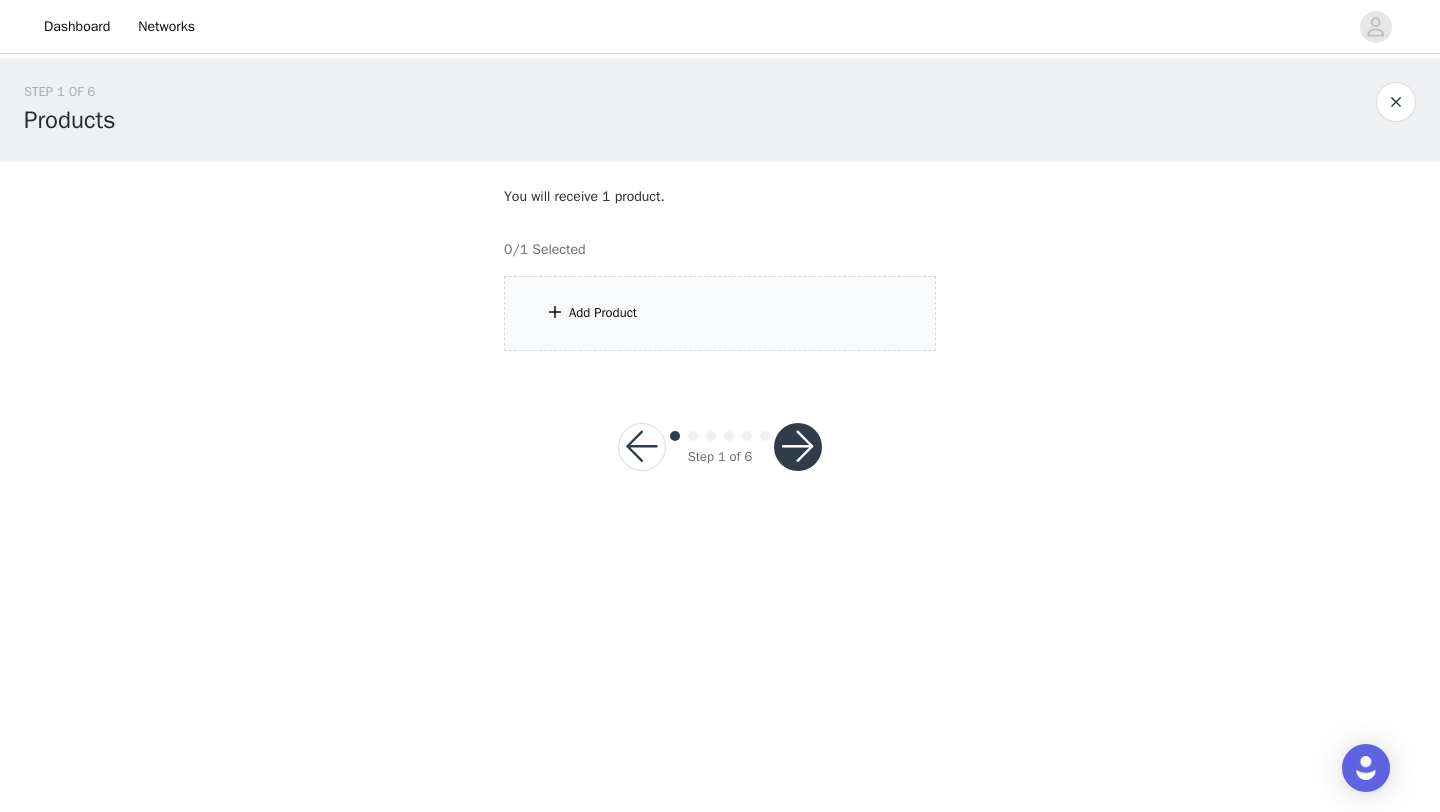 click on "Add Product" at bounding box center [720, 313] 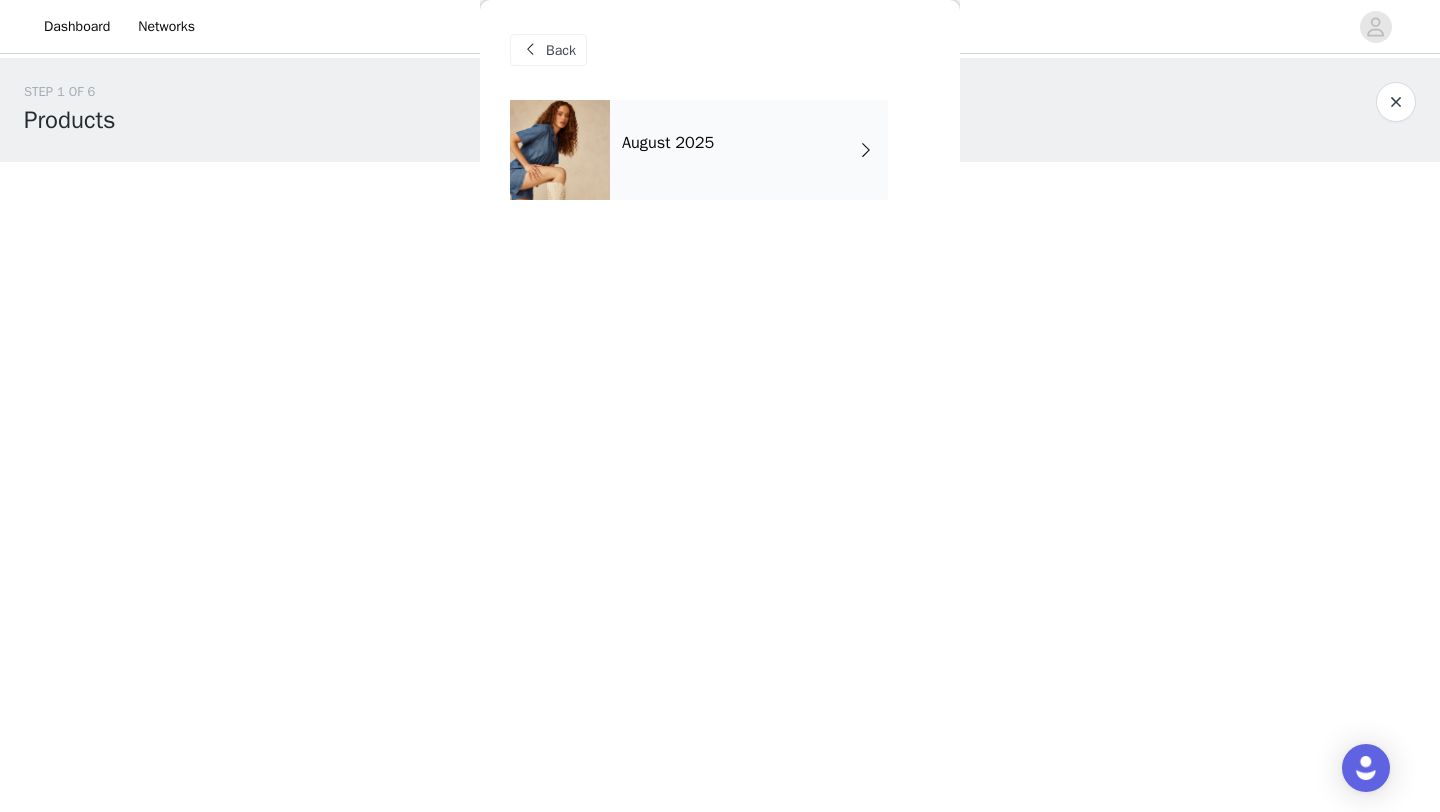 click on "August 2025" at bounding box center (749, 150) 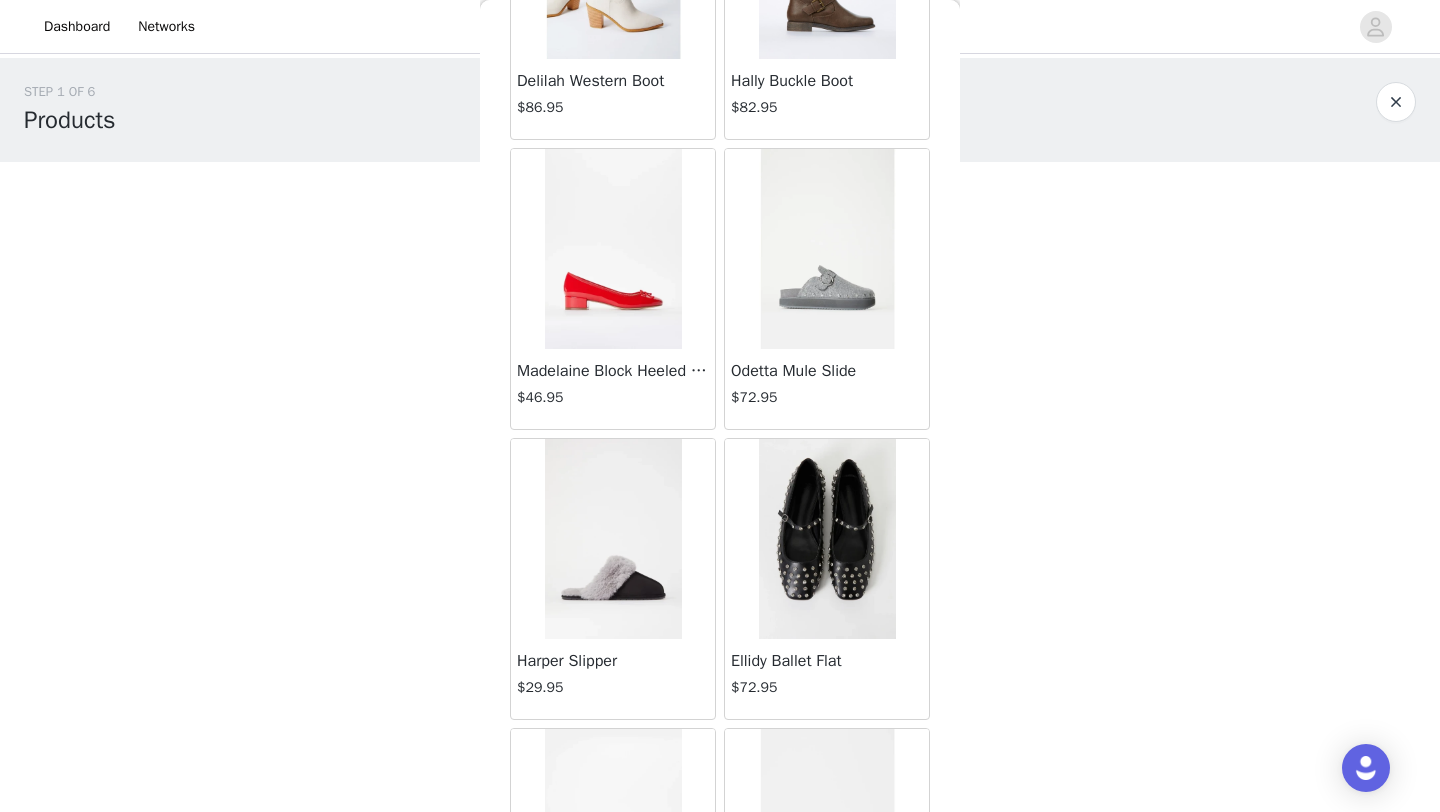 click at bounding box center [613, 539] 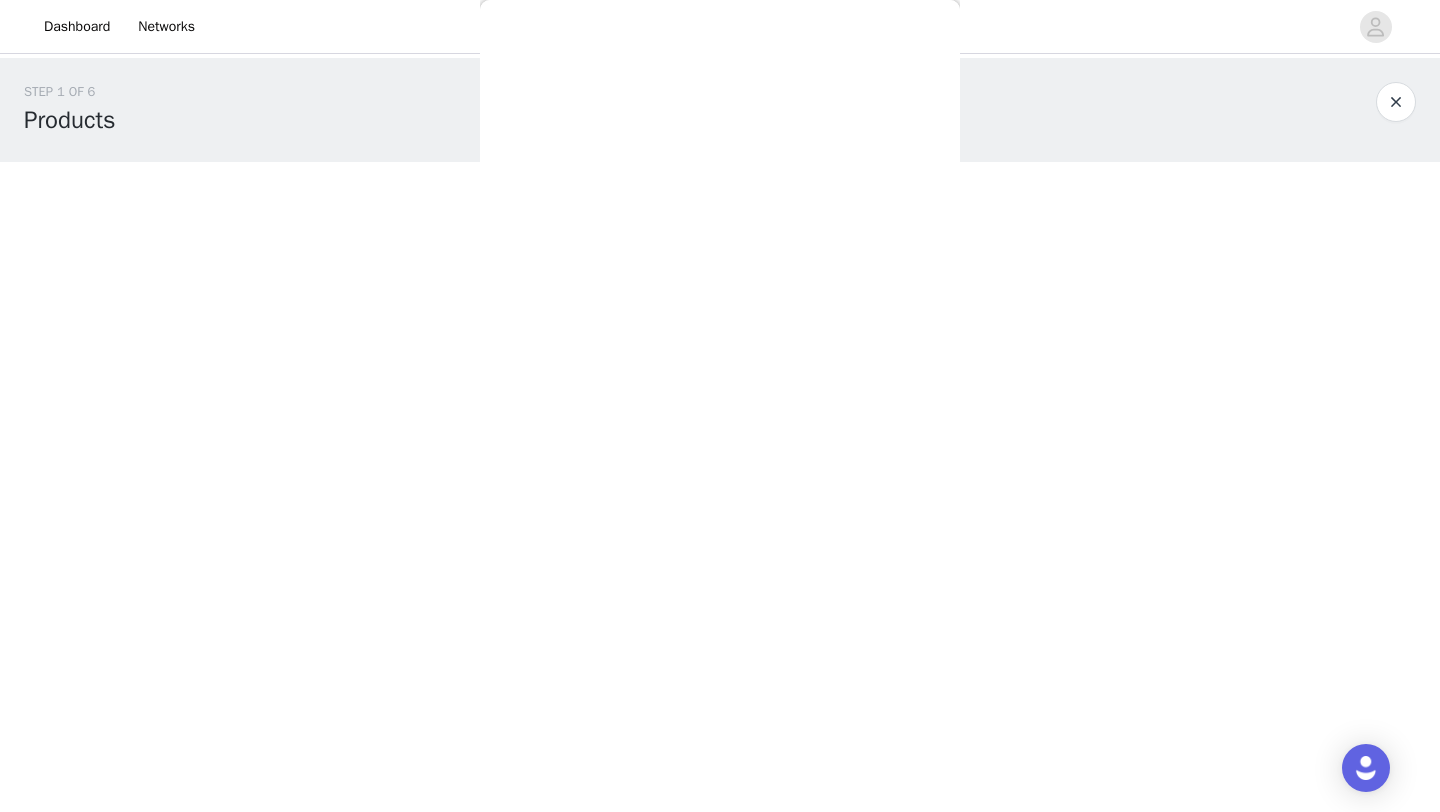 scroll, scrollTop: 98, scrollLeft: 0, axis: vertical 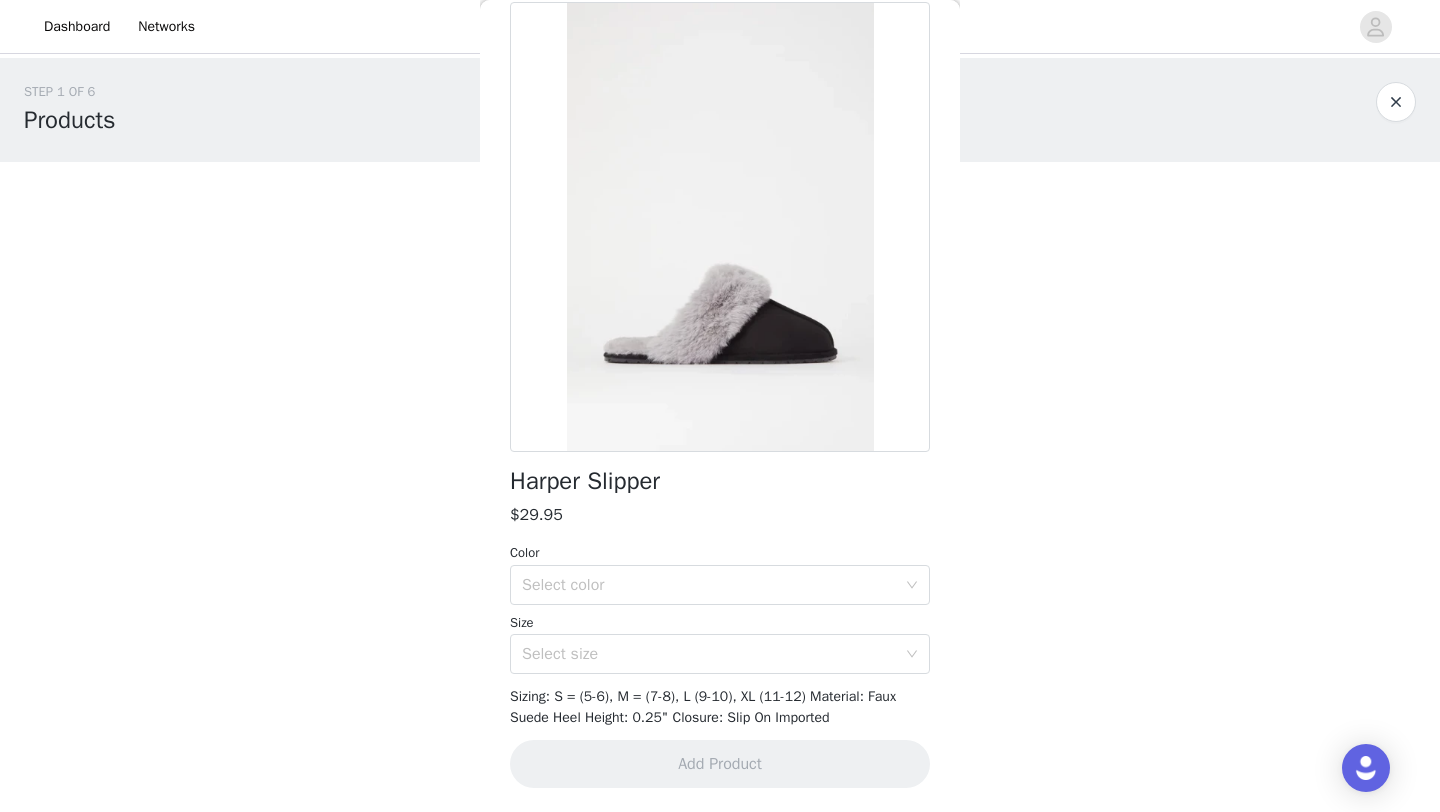 click at bounding box center (1396, 102) 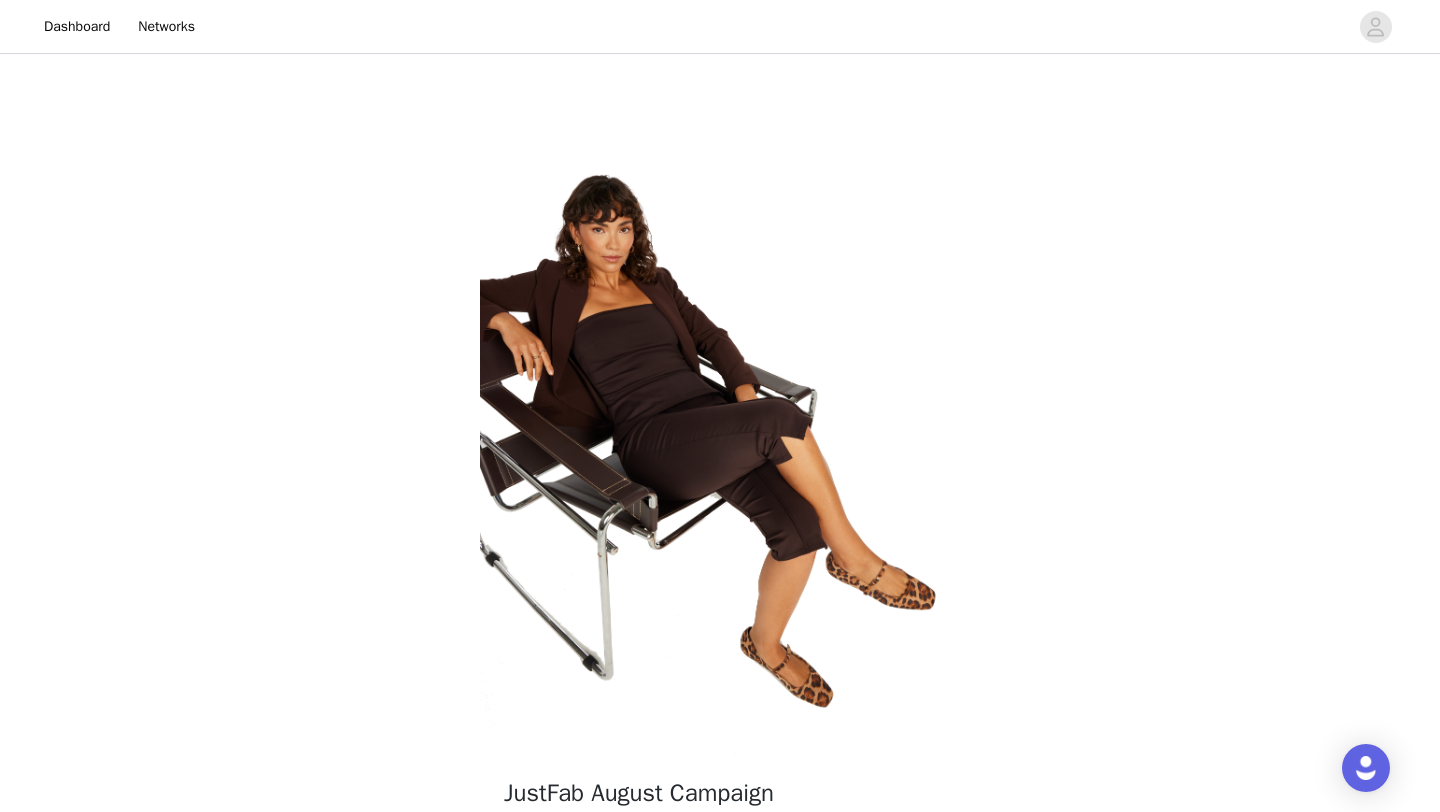 scroll, scrollTop: 387, scrollLeft: 0, axis: vertical 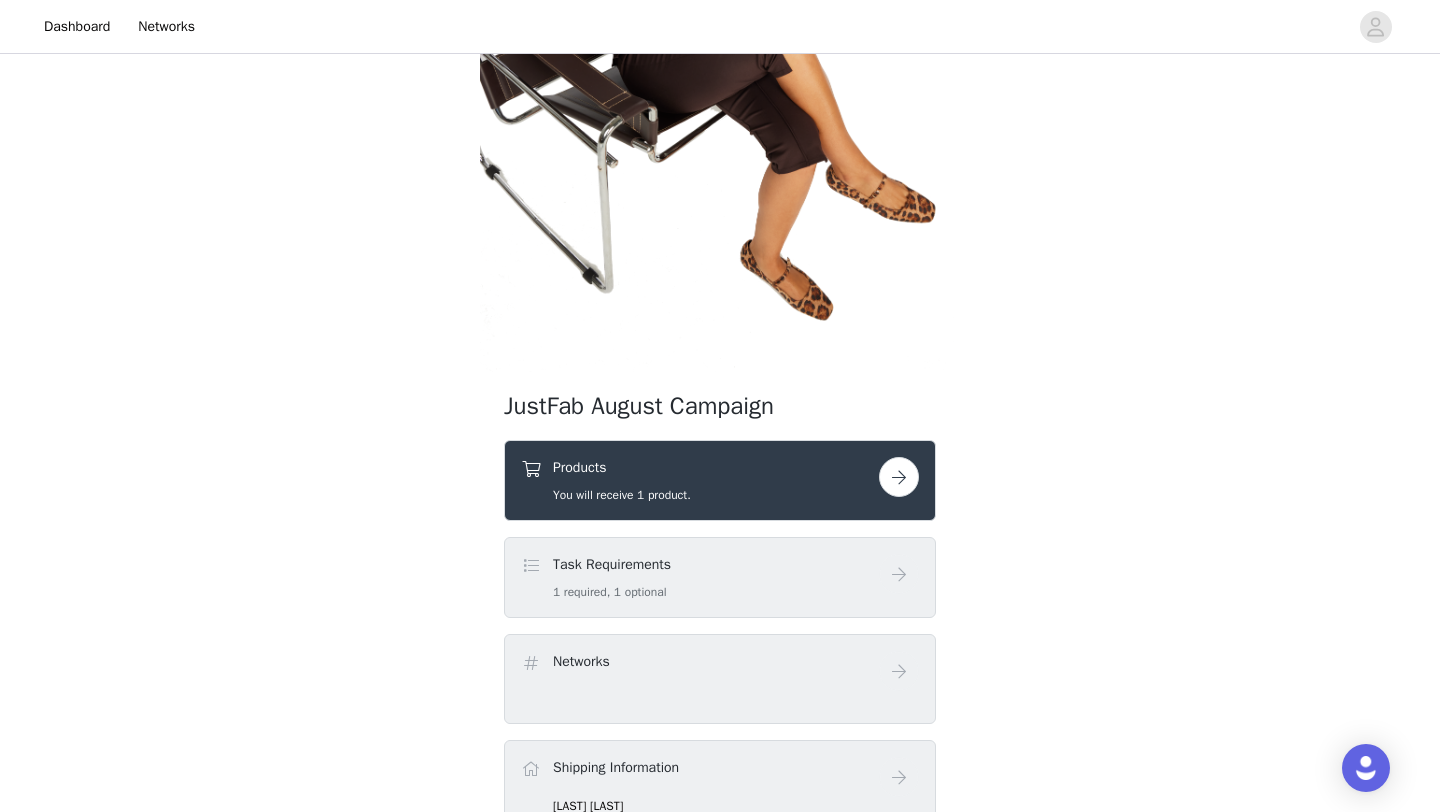 click on "Products   You will receive 1 product." at bounding box center (700, 480) 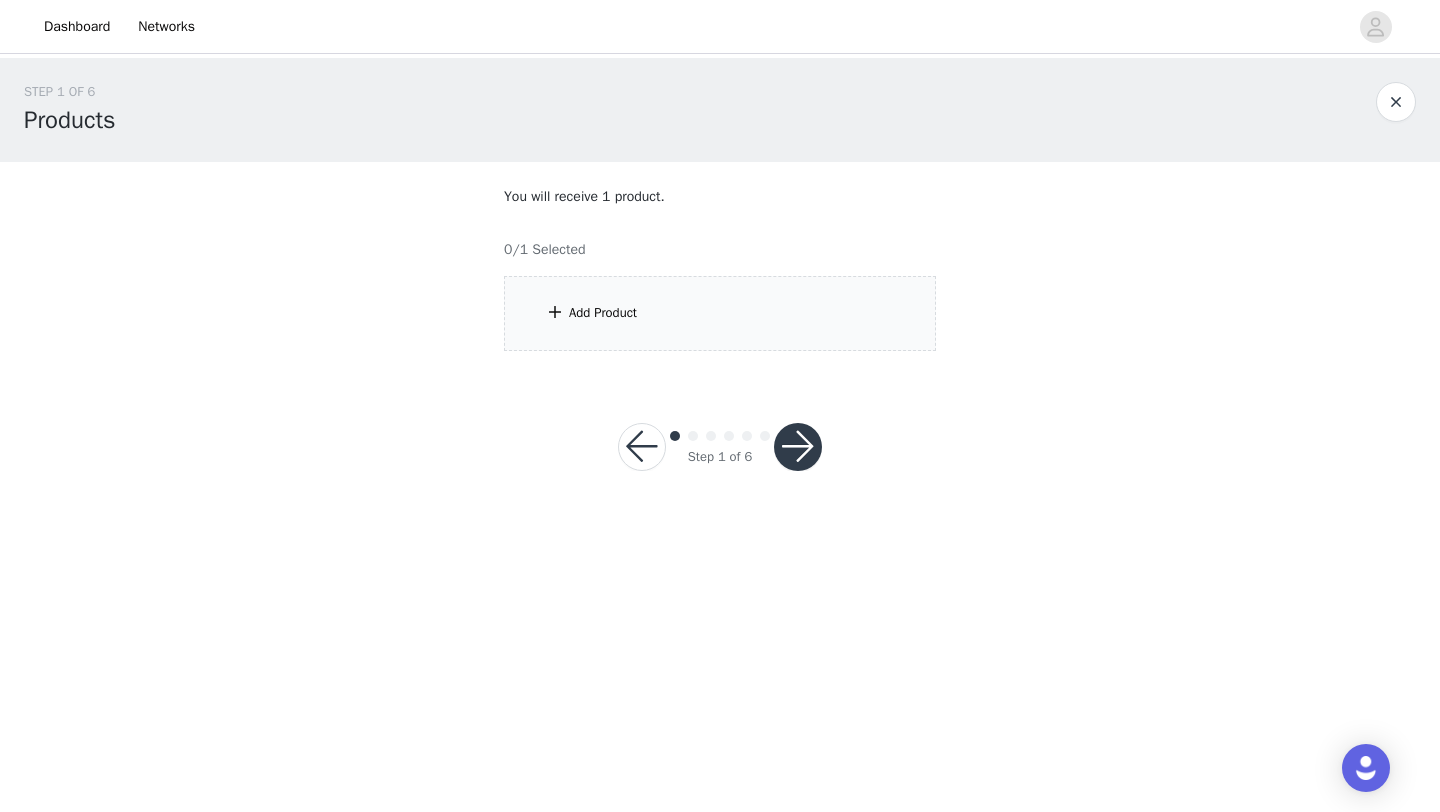 click on "Add Product" at bounding box center (720, 313) 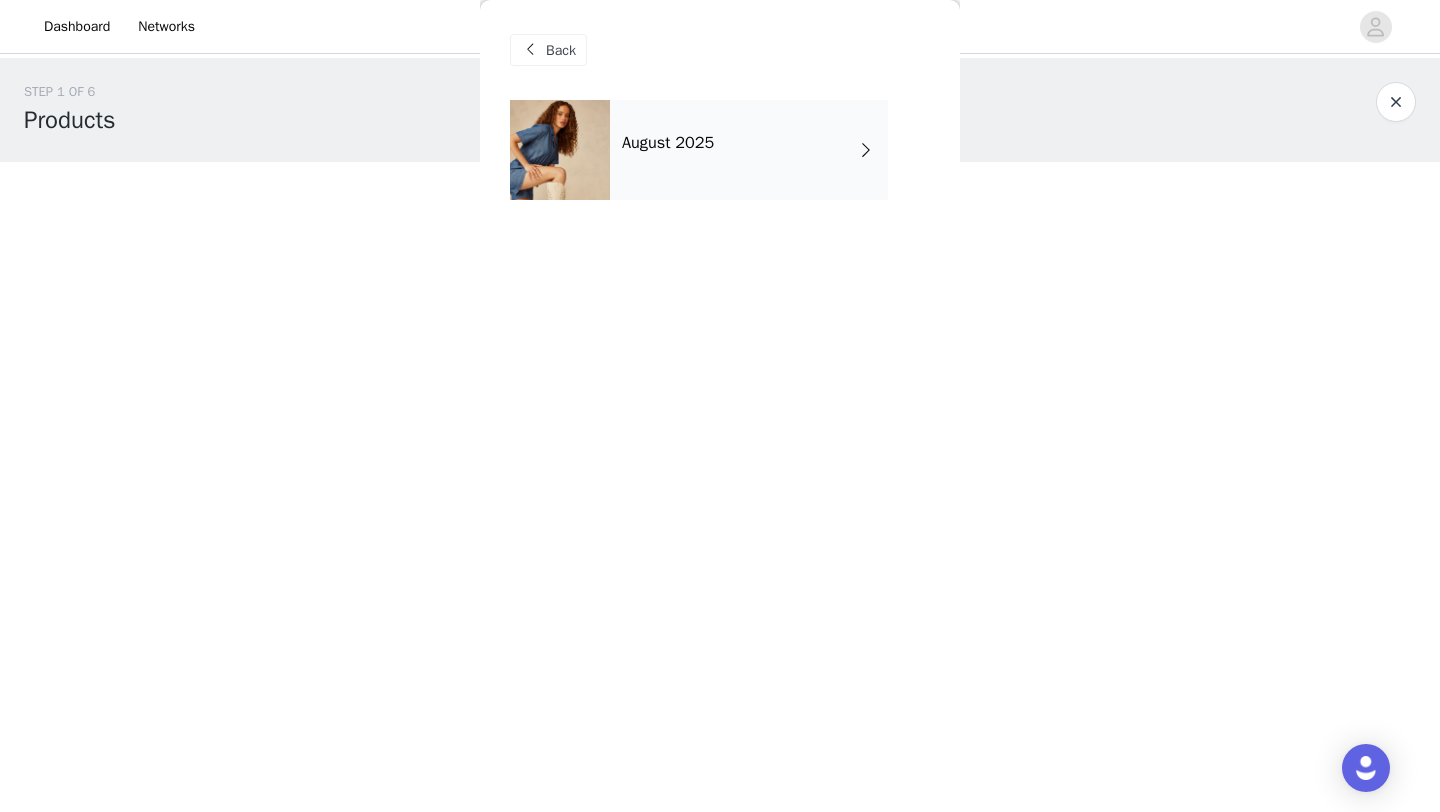 click on "August 2025" at bounding box center (749, 150) 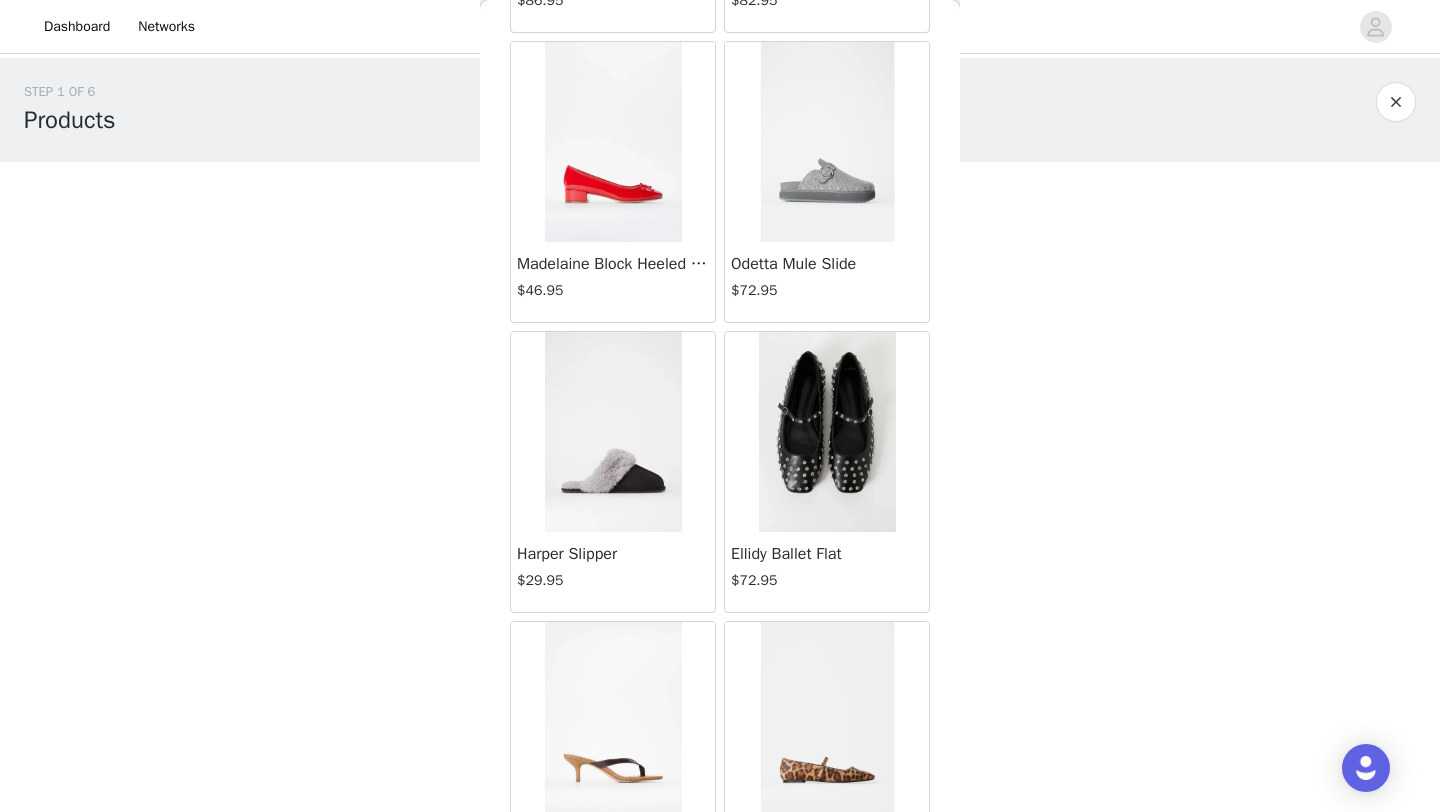 scroll, scrollTop: 373, scrollLeft: 0, axis: vertical 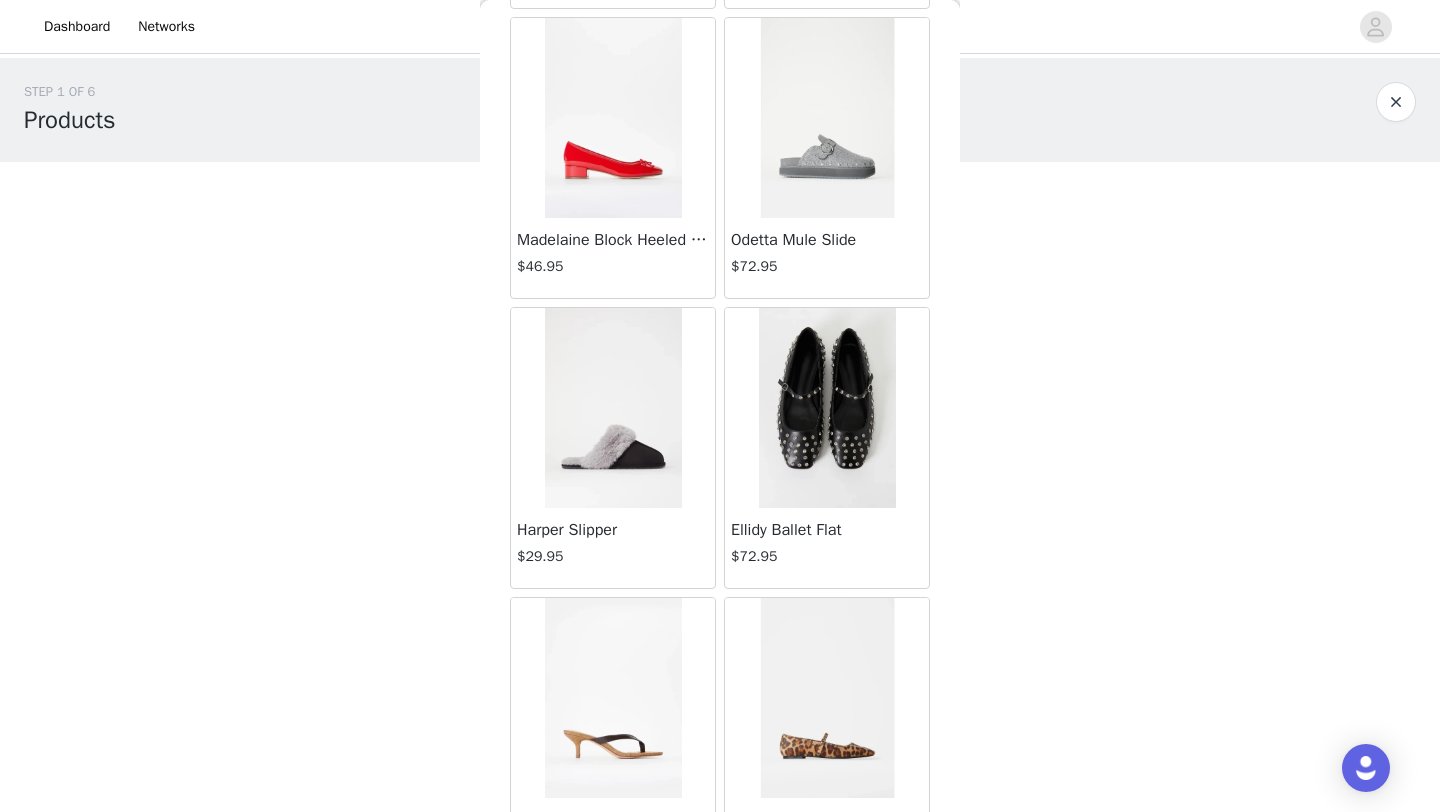 click at bounding box center [613, 408] 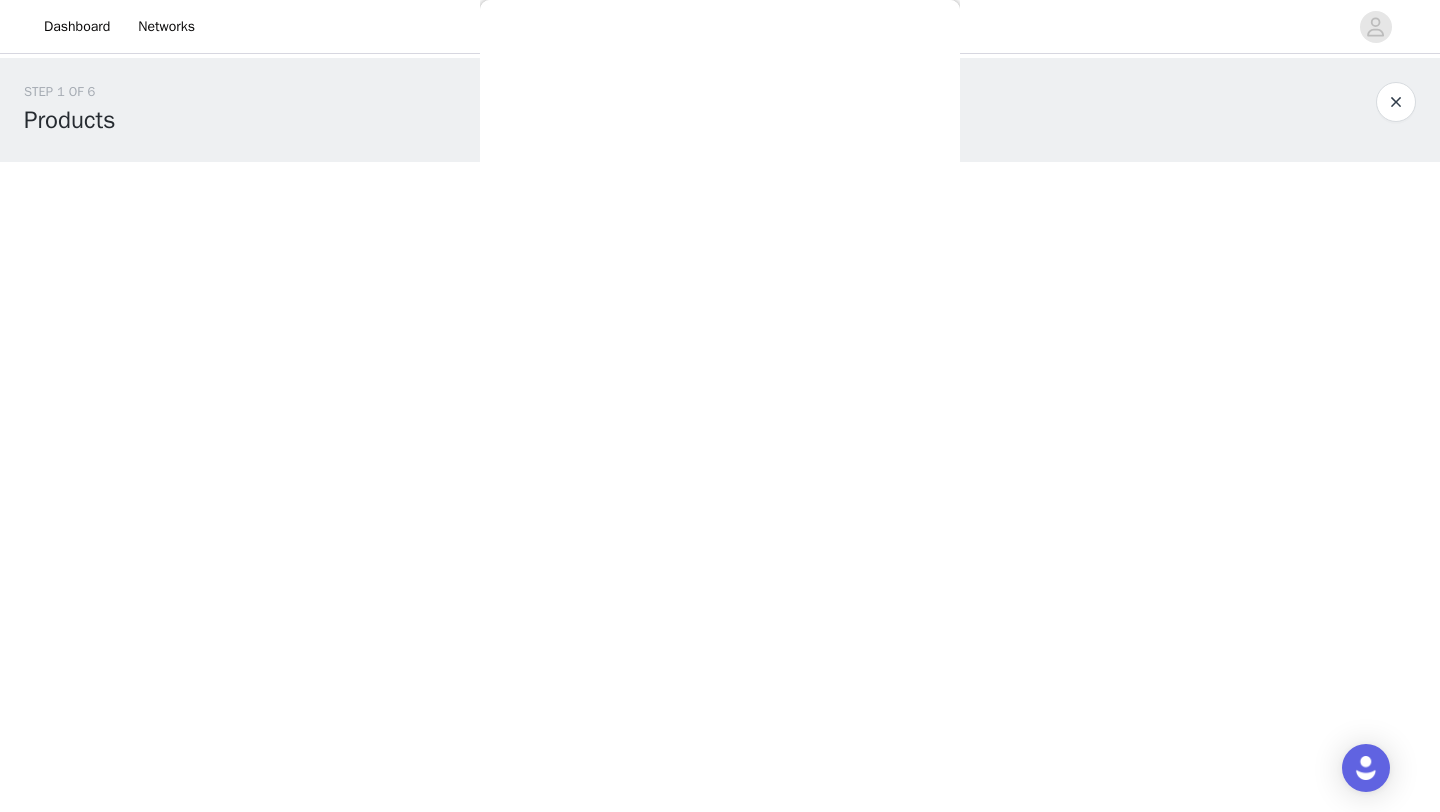 scroll, scrollTop: 98, scrollLeft: 0, axis: vertical 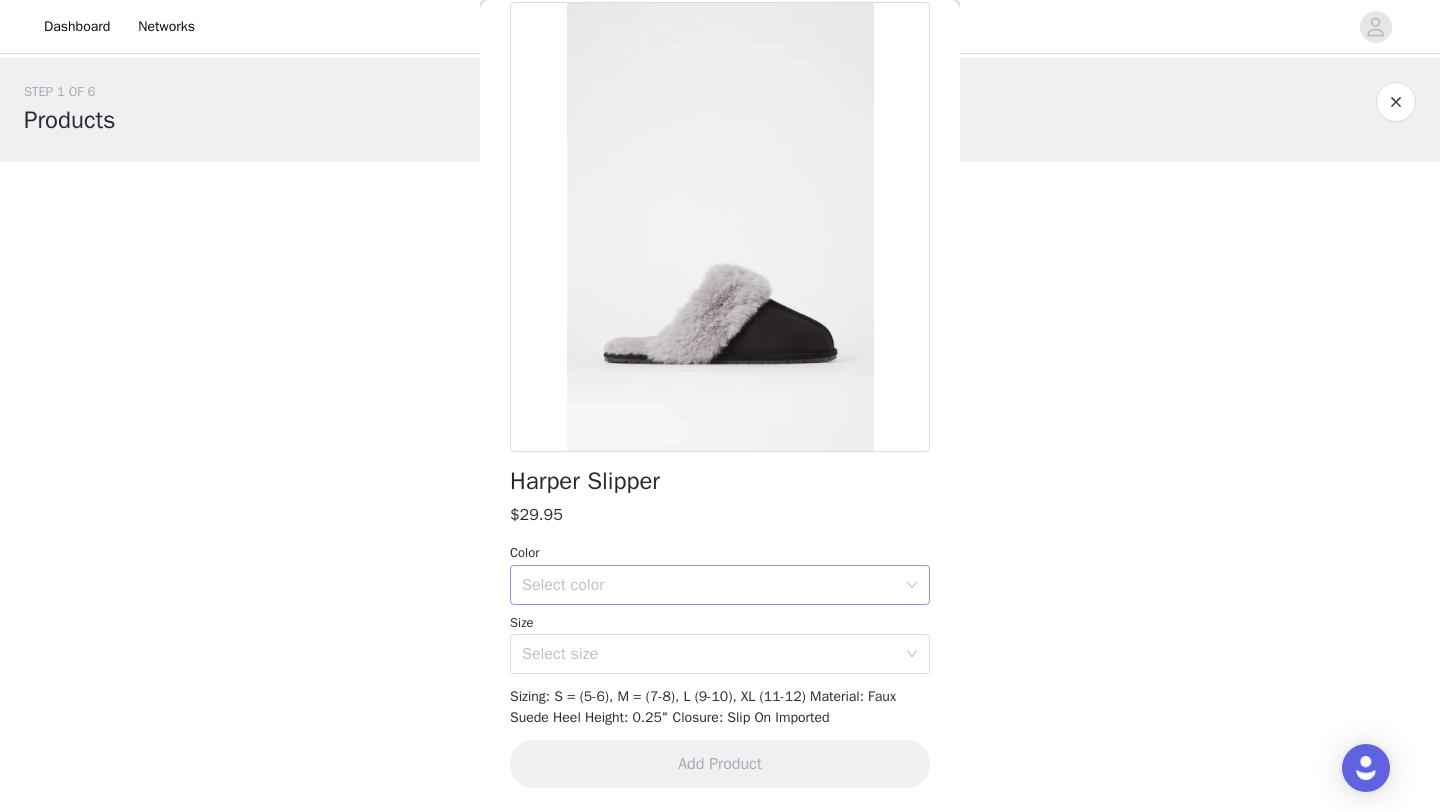 click on "Select color" at bounding box center [713, 585] 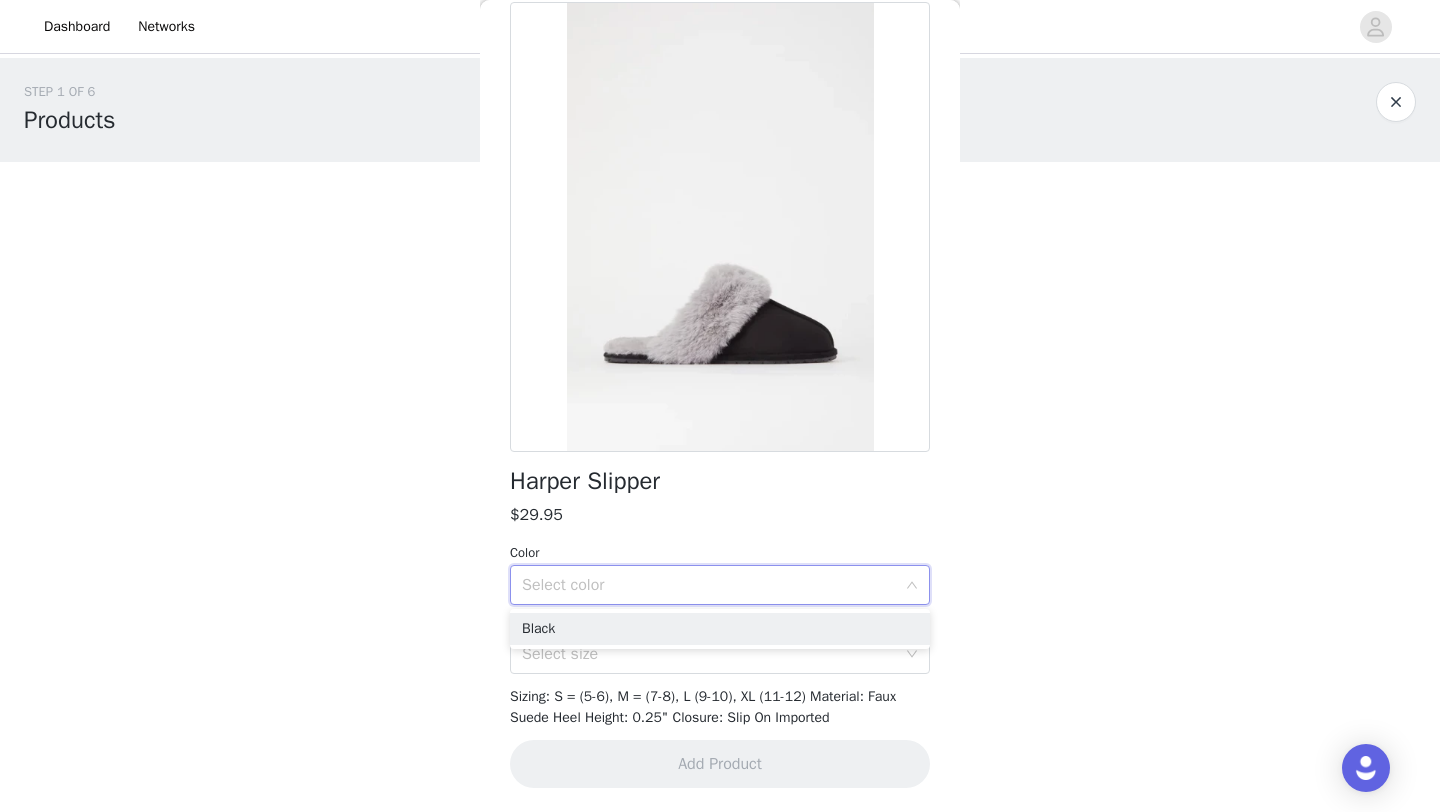 click on "Black" at bounding box center [720, 629] 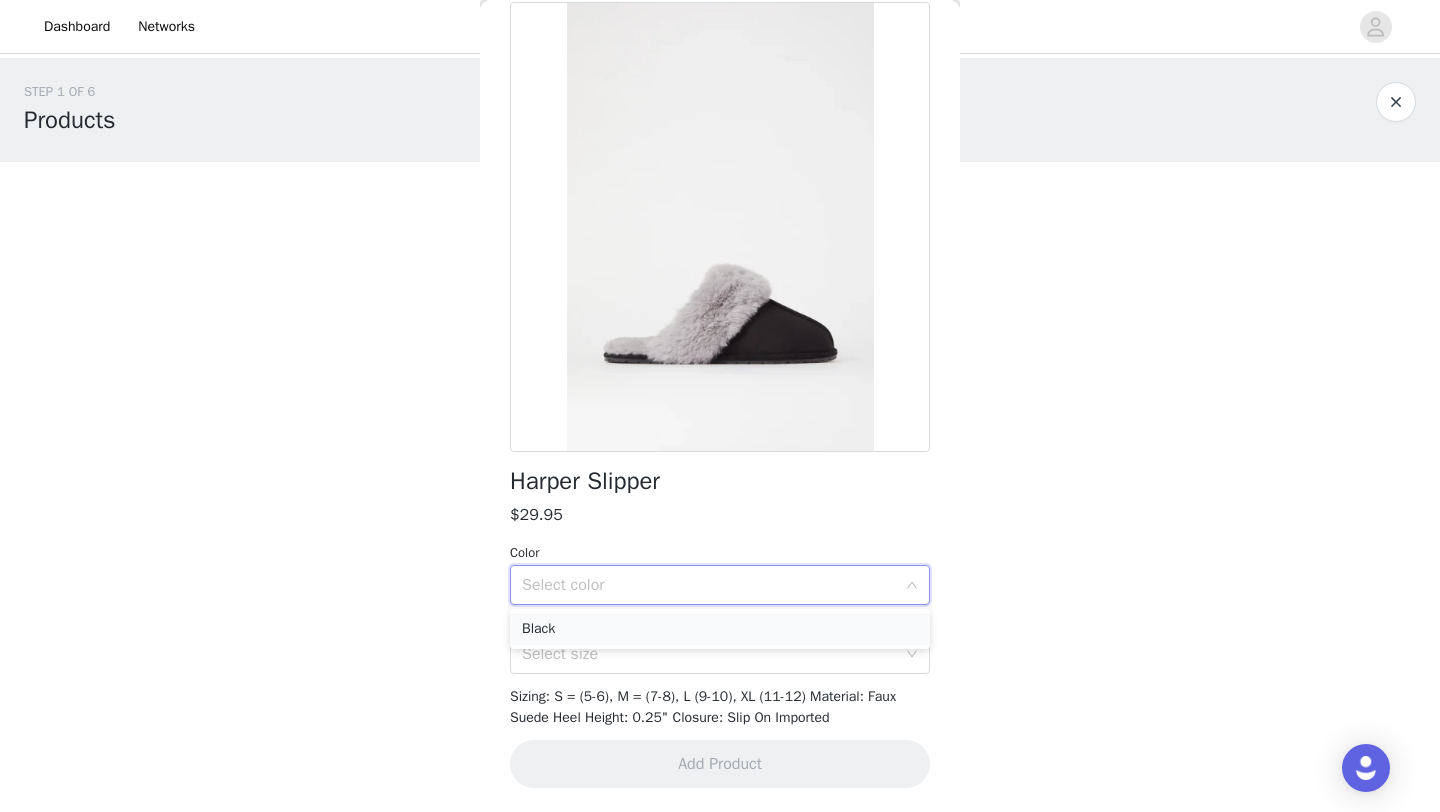 click on "Black" at bounding box center (720, 629) 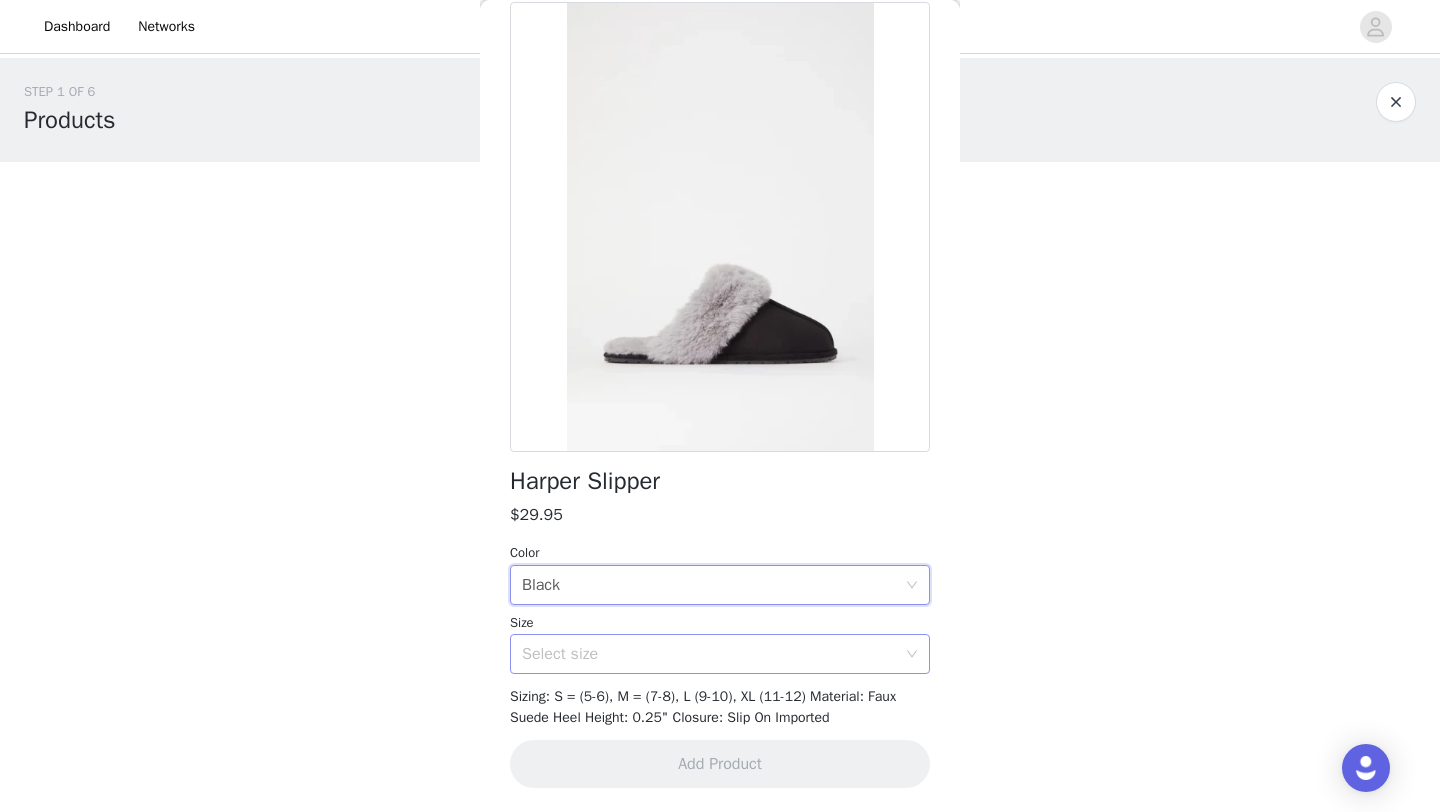 click on "Select size" at bounding box center (709, 654) 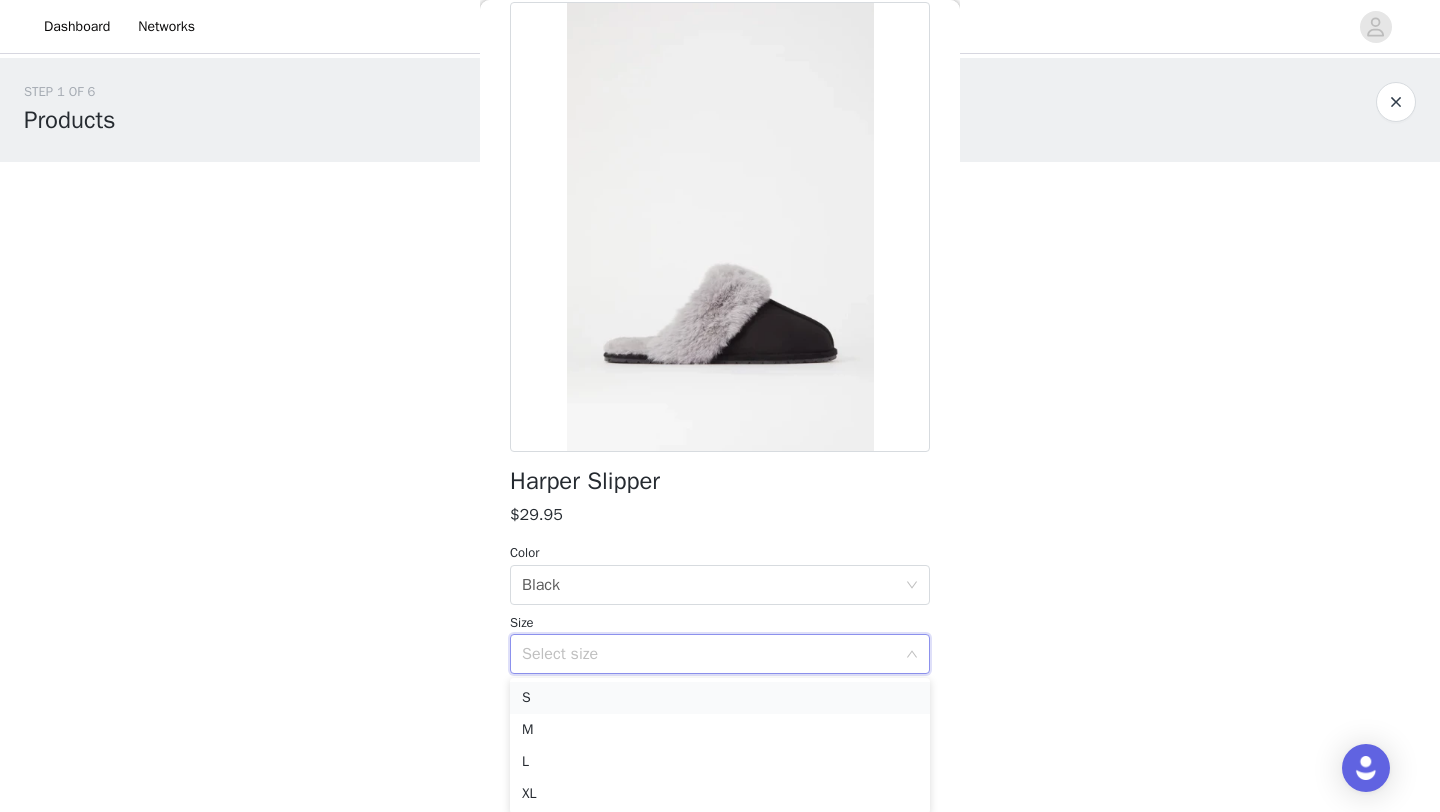scroll, scrollTop: 2, scrollLeft: 0, axis: vertical 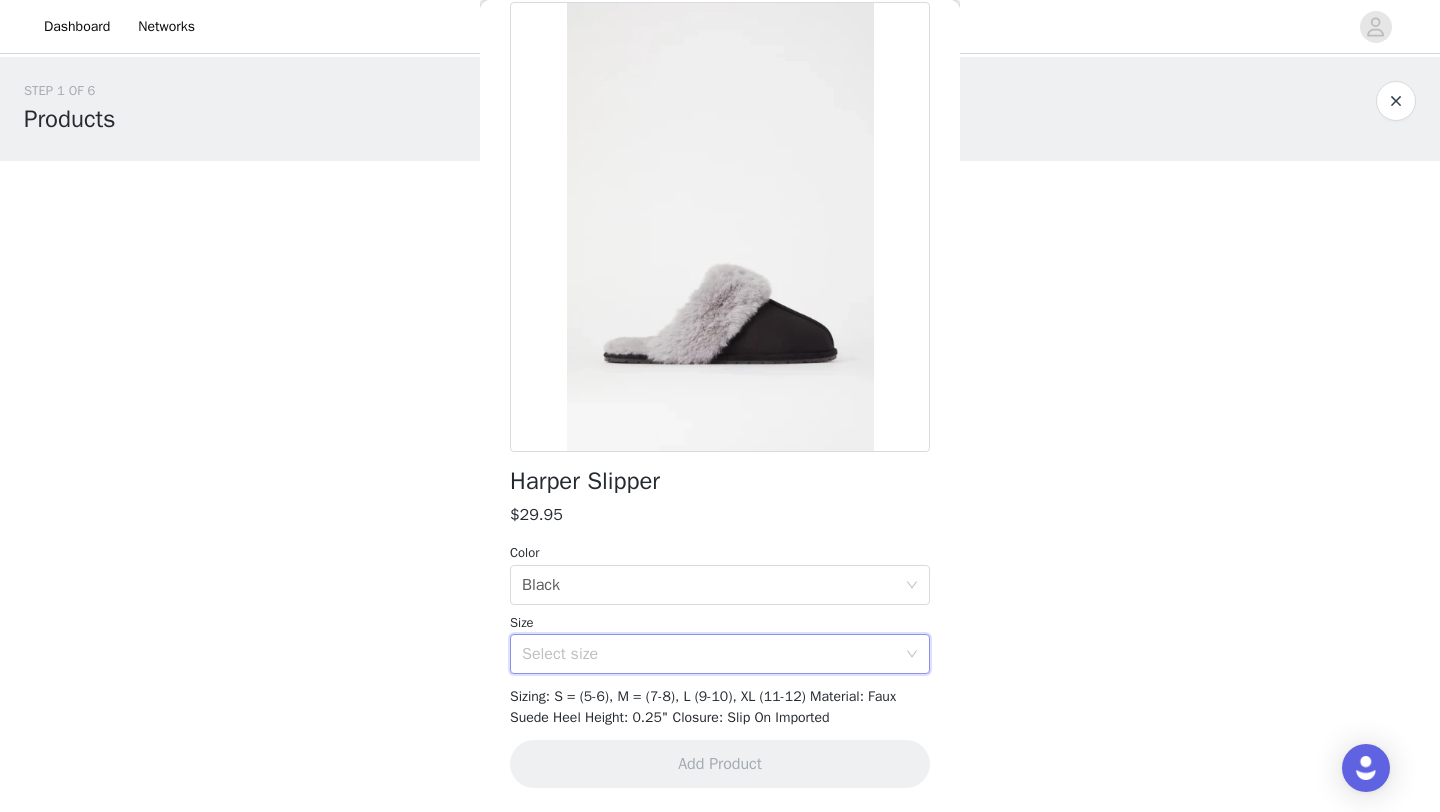 click on "Dashboard Networks
STEP 1 OF 6
Products
You will receive 1 product.       0/1 Selected           Add Product       Back     Harper Slipper       $29.95         Color   Select color Black Size   Select size   Sizing: S = (5-6), M = (7-8), L (9-10), XL (11-12)
Material: Faux Suede
Heel Height: 0.25"
Closure: Slip On
Imported   Add Product
Step 1 of 6
Black S M L XL" at bounding box center [720, 405] 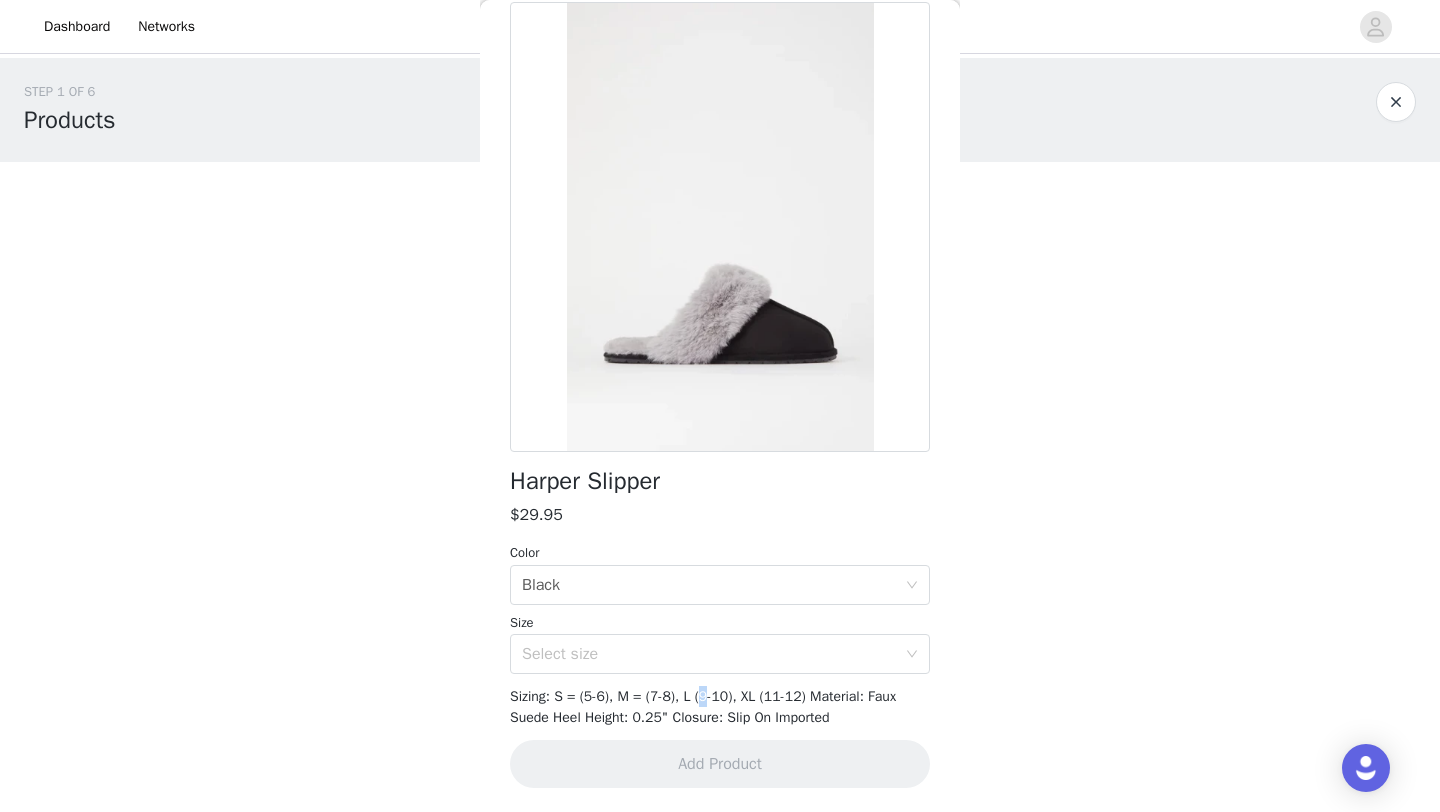 drag, startPoint x: 722, startPoint y: 698, endPoint x: 711, endPoint y: 698, distance: 11 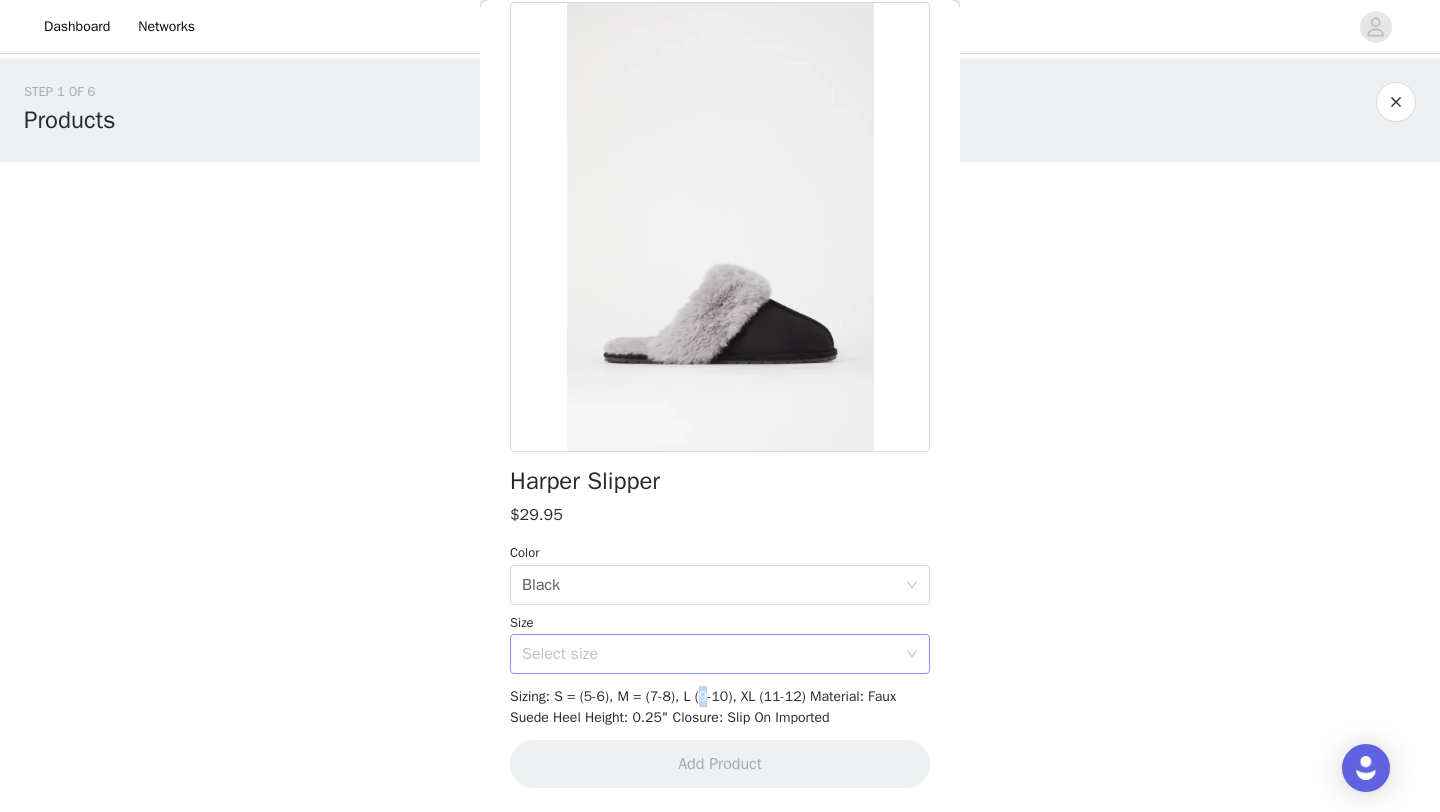 click on "Select size" at bounding box center [709, 654] 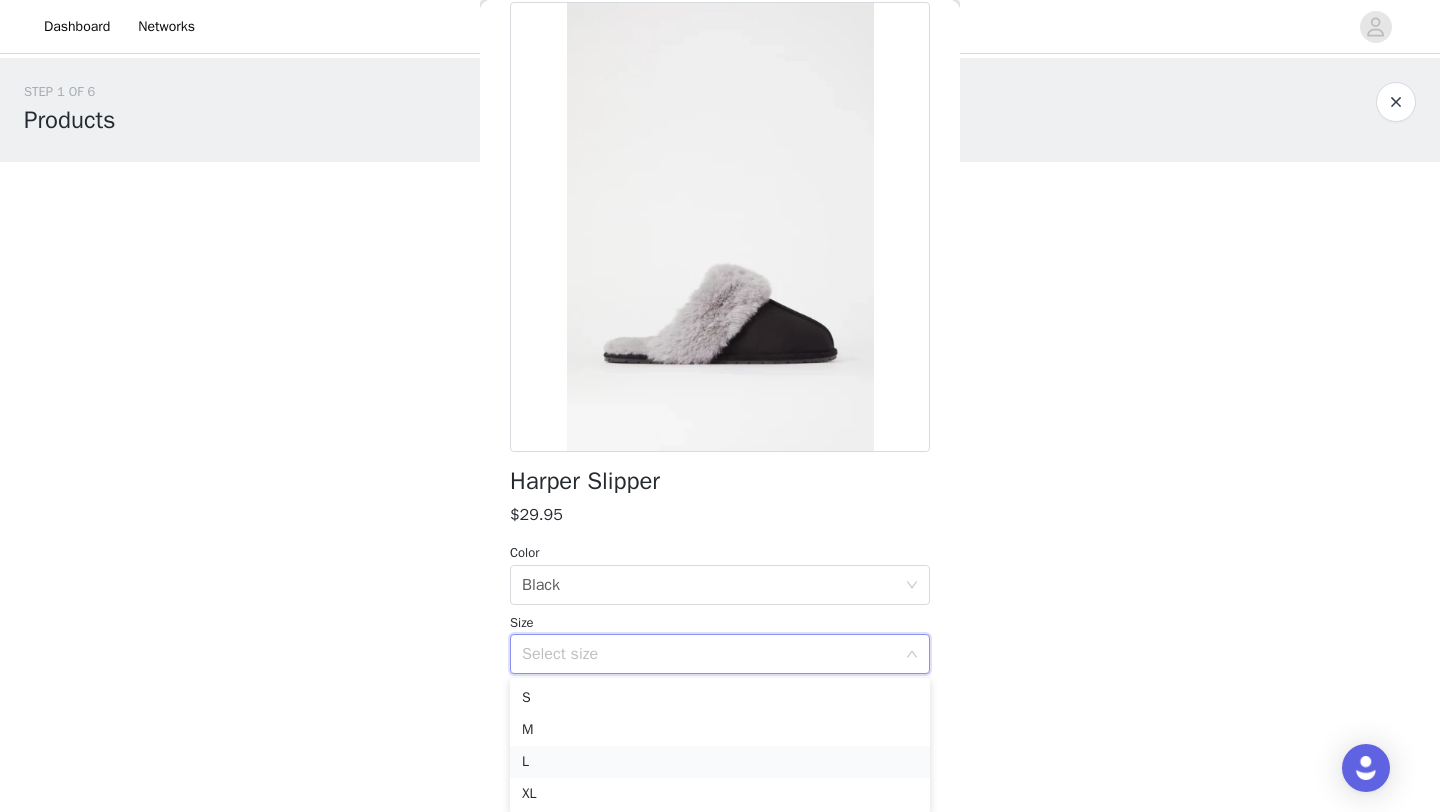 click on "L" at bounding box center [720, 762] 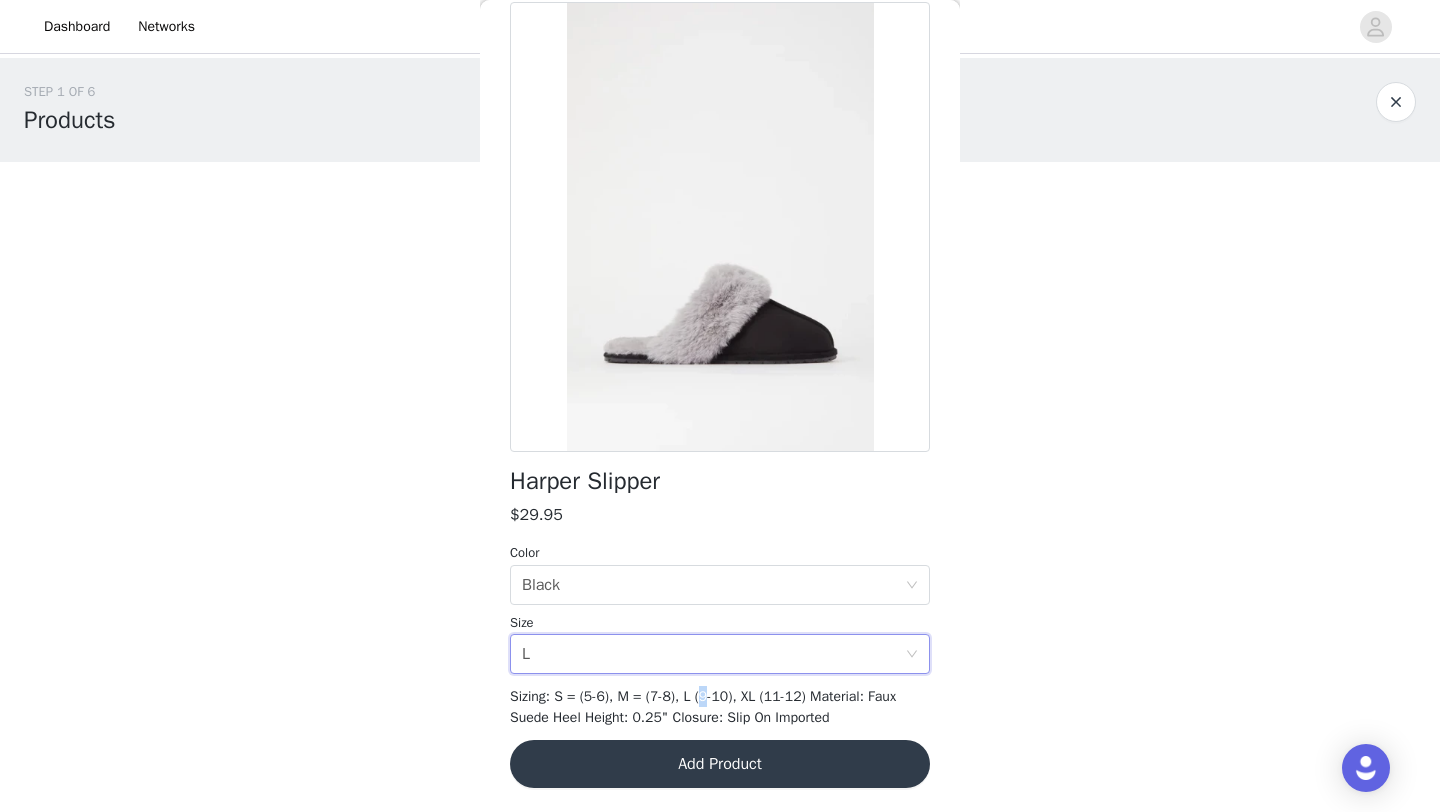 click on "Add Product" at bounding box center [720, 764] 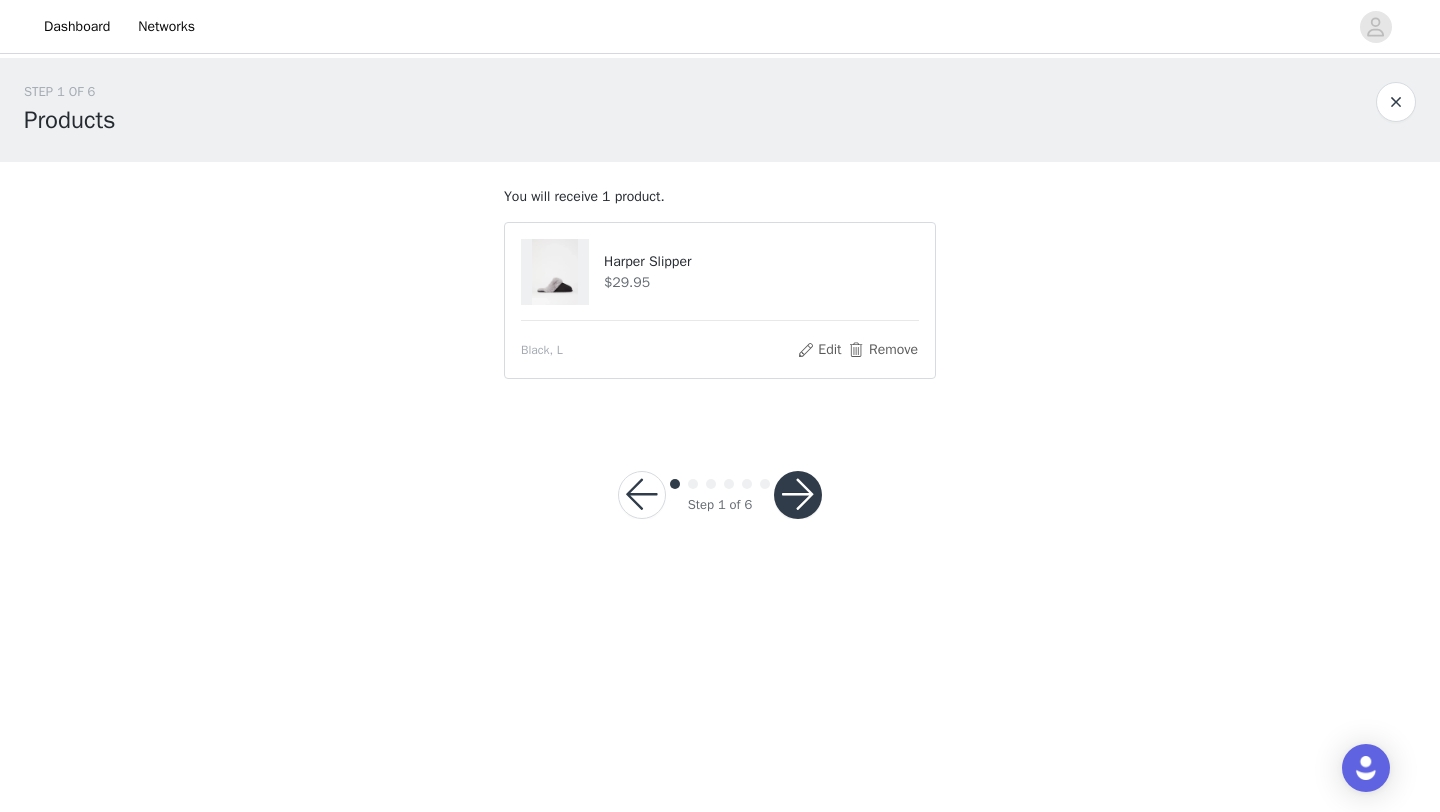 click at bounding box center [798, 495] 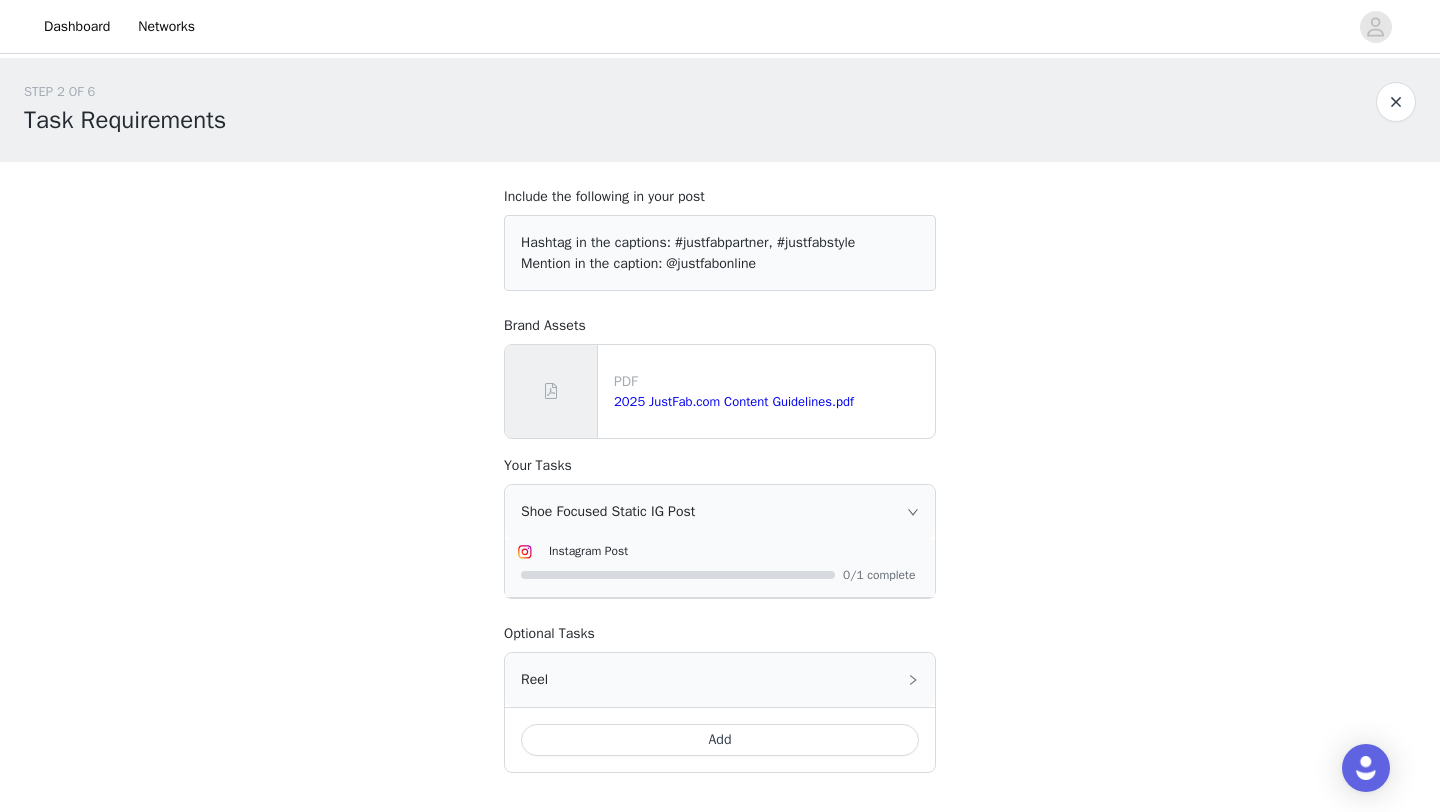 scroll, scrollTop: 152, scrollLeft: 0, axis: vertical 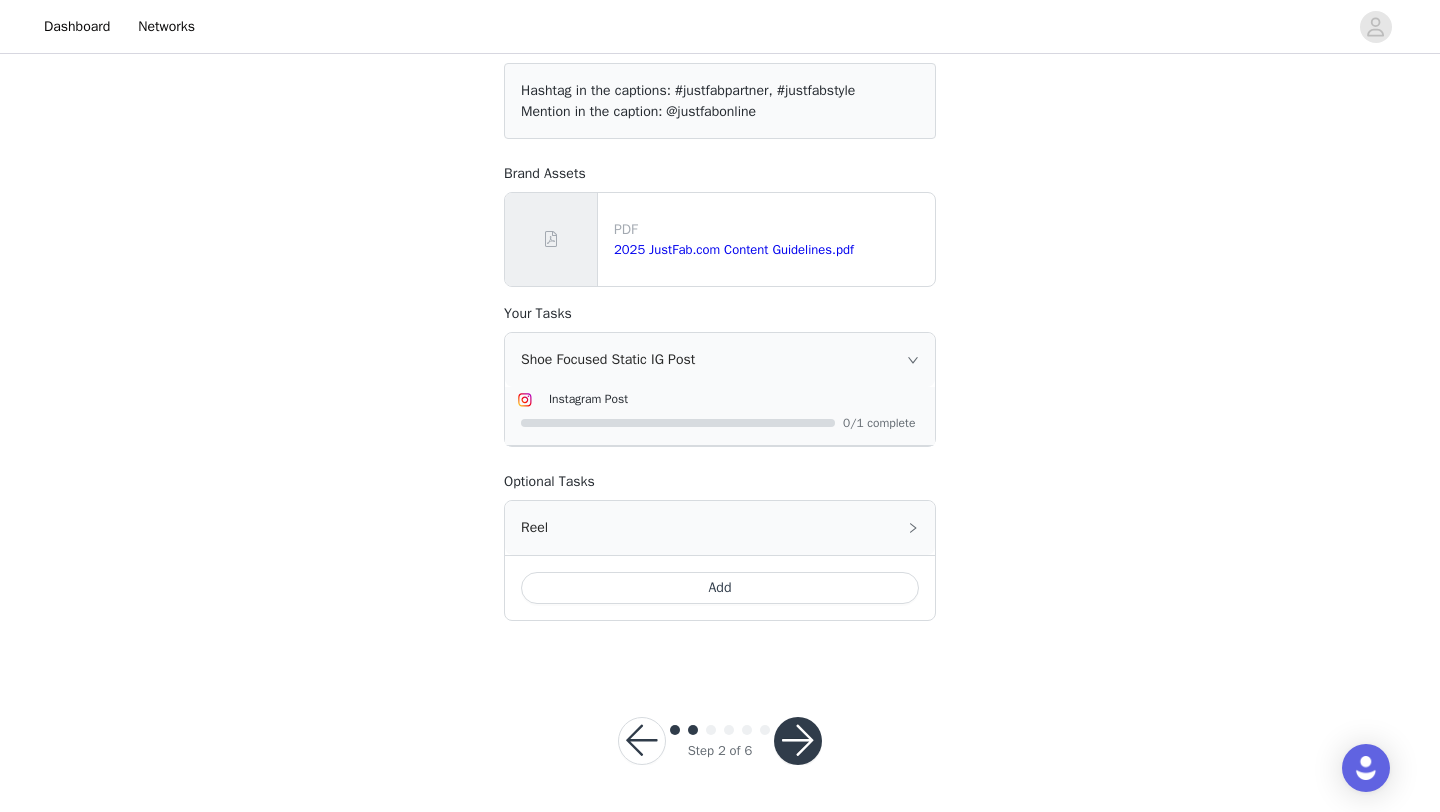 click at bounding box center [798, 741] 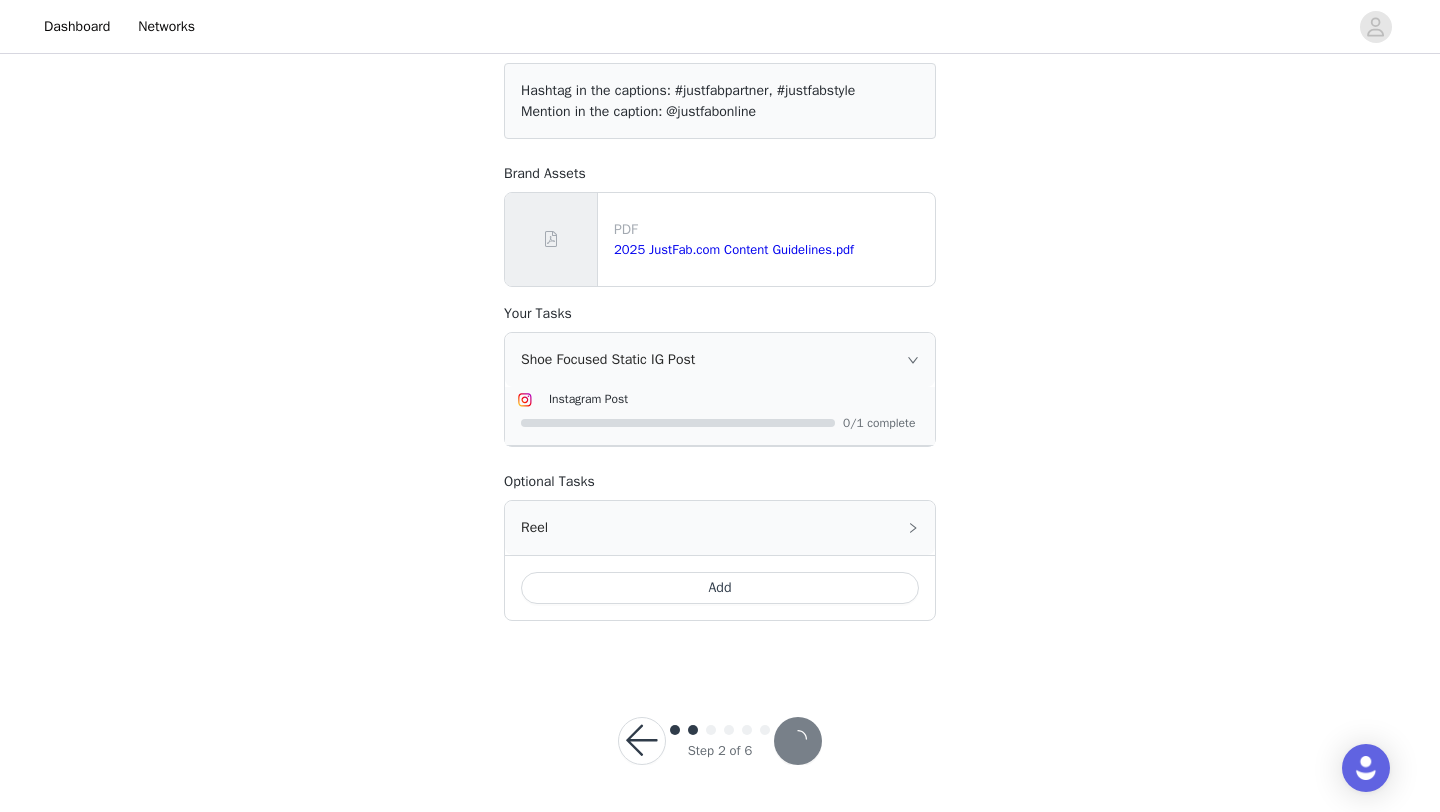 scroll, scrollTop: 0, scrollLeft: 0, axis: both 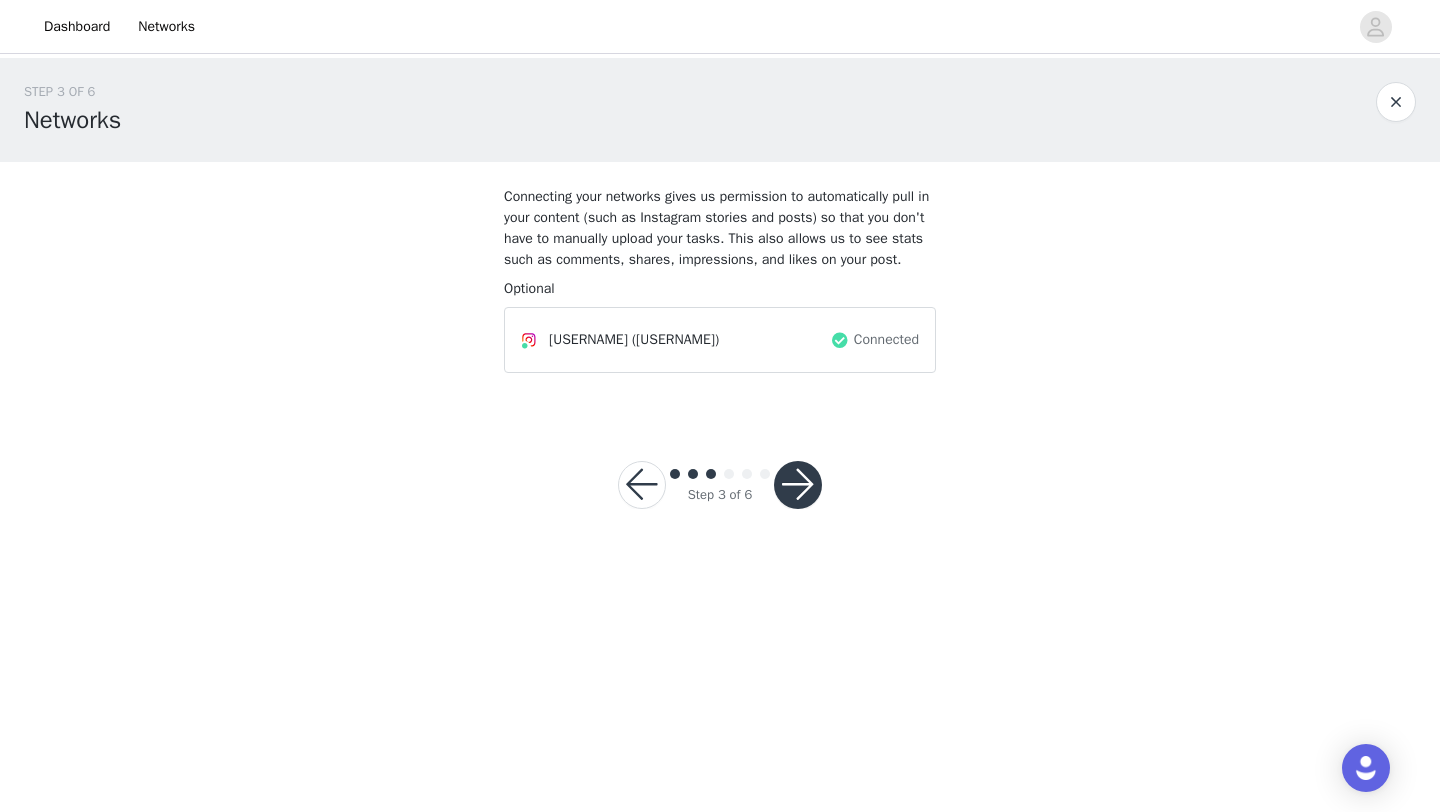 click at bounding box center [798, 485] 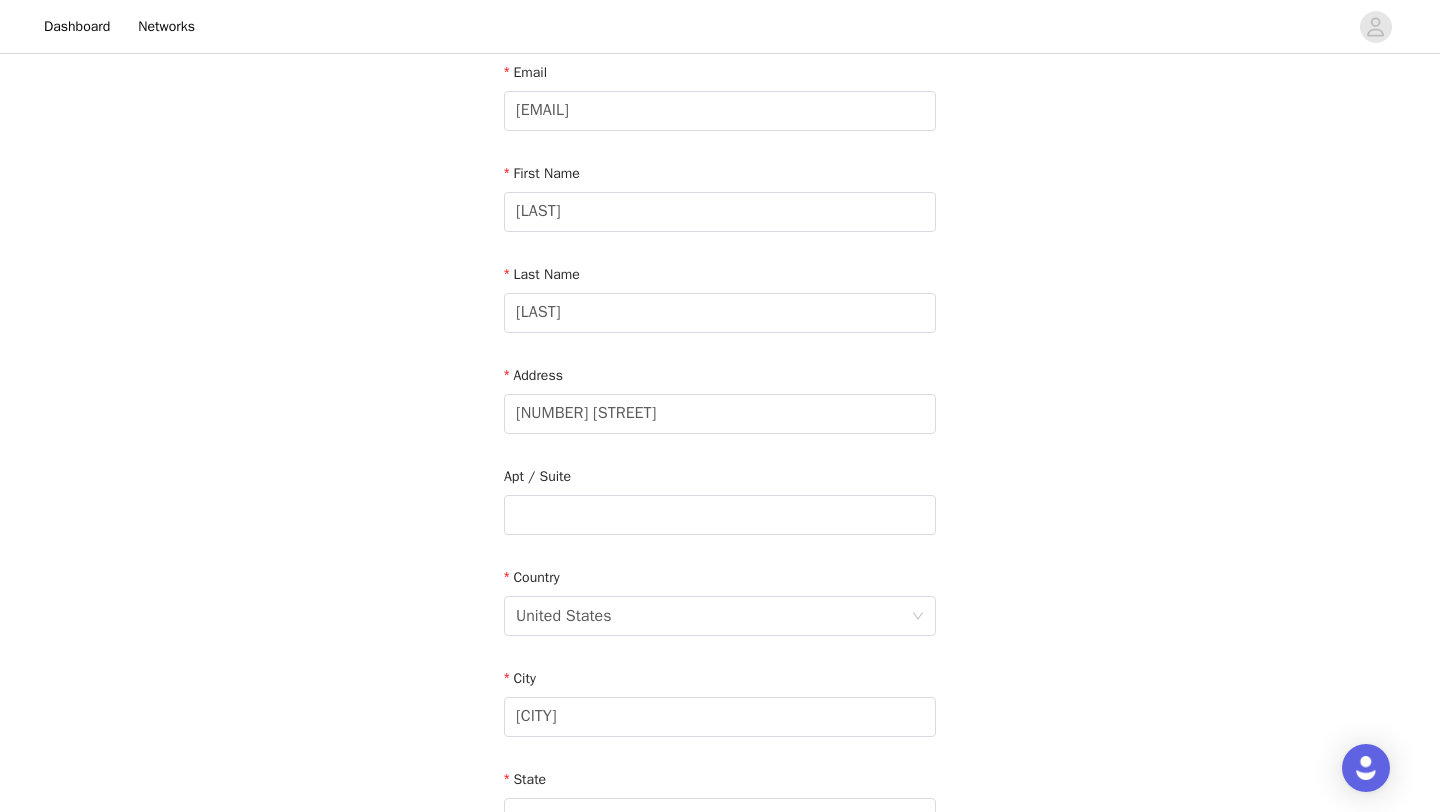 scroll, scrollTop: 128, scrollLeft: 0, axis: vertical 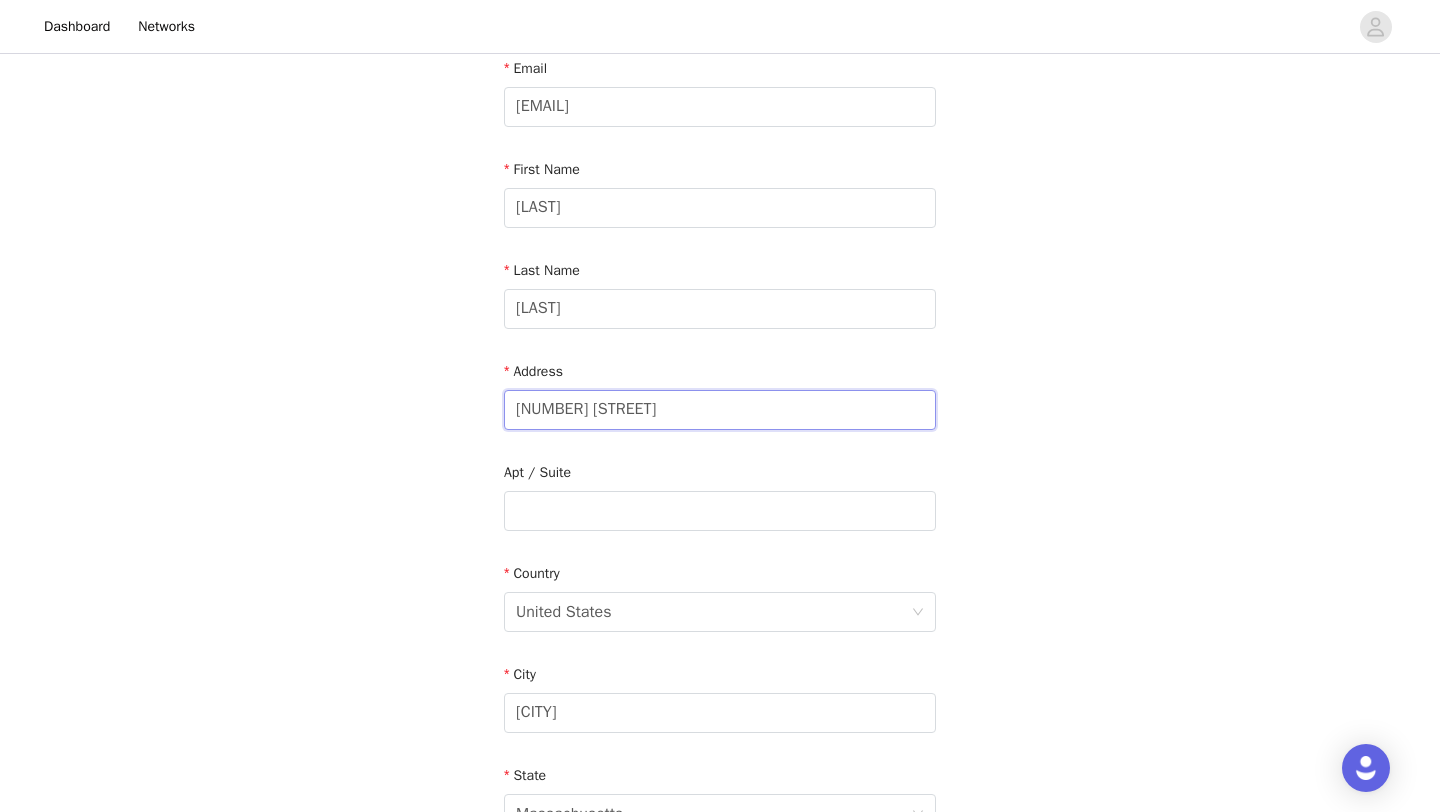 drag, startPoint x: 733, startPoint y: 409, endPoint x: 450, endPoint y: 415, distance: 283.0636 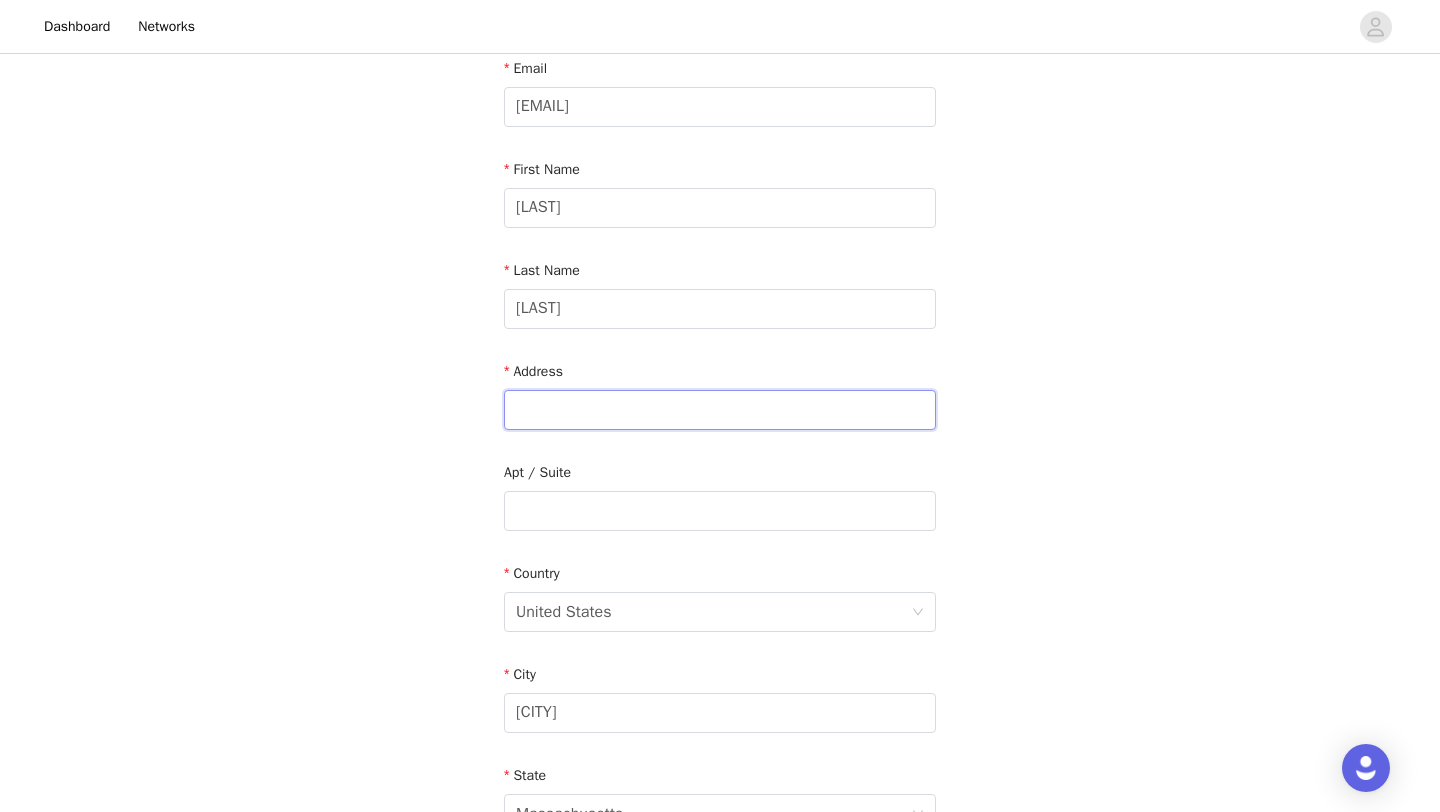 type on "7" 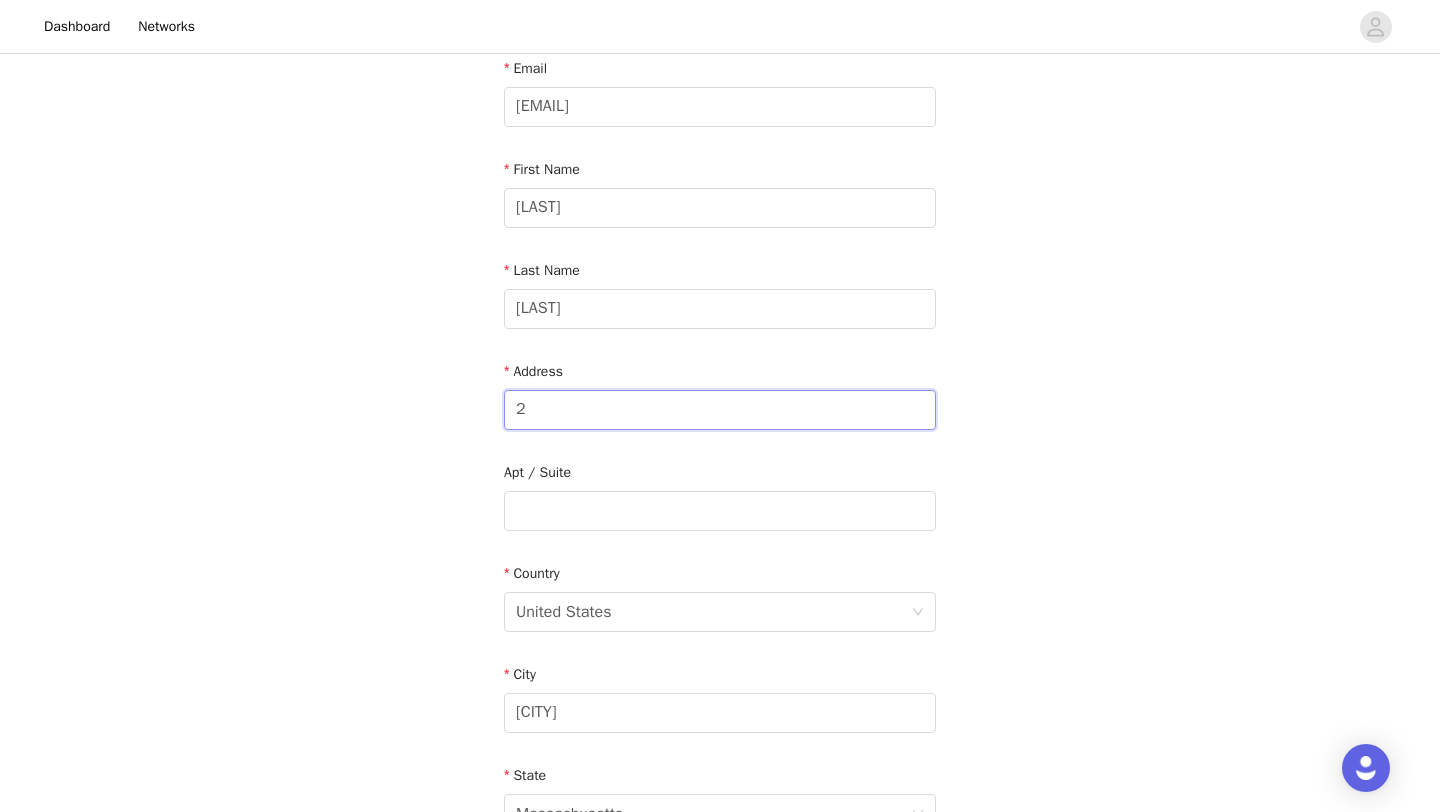 type on "2900 Northeast 2nd Avenue" 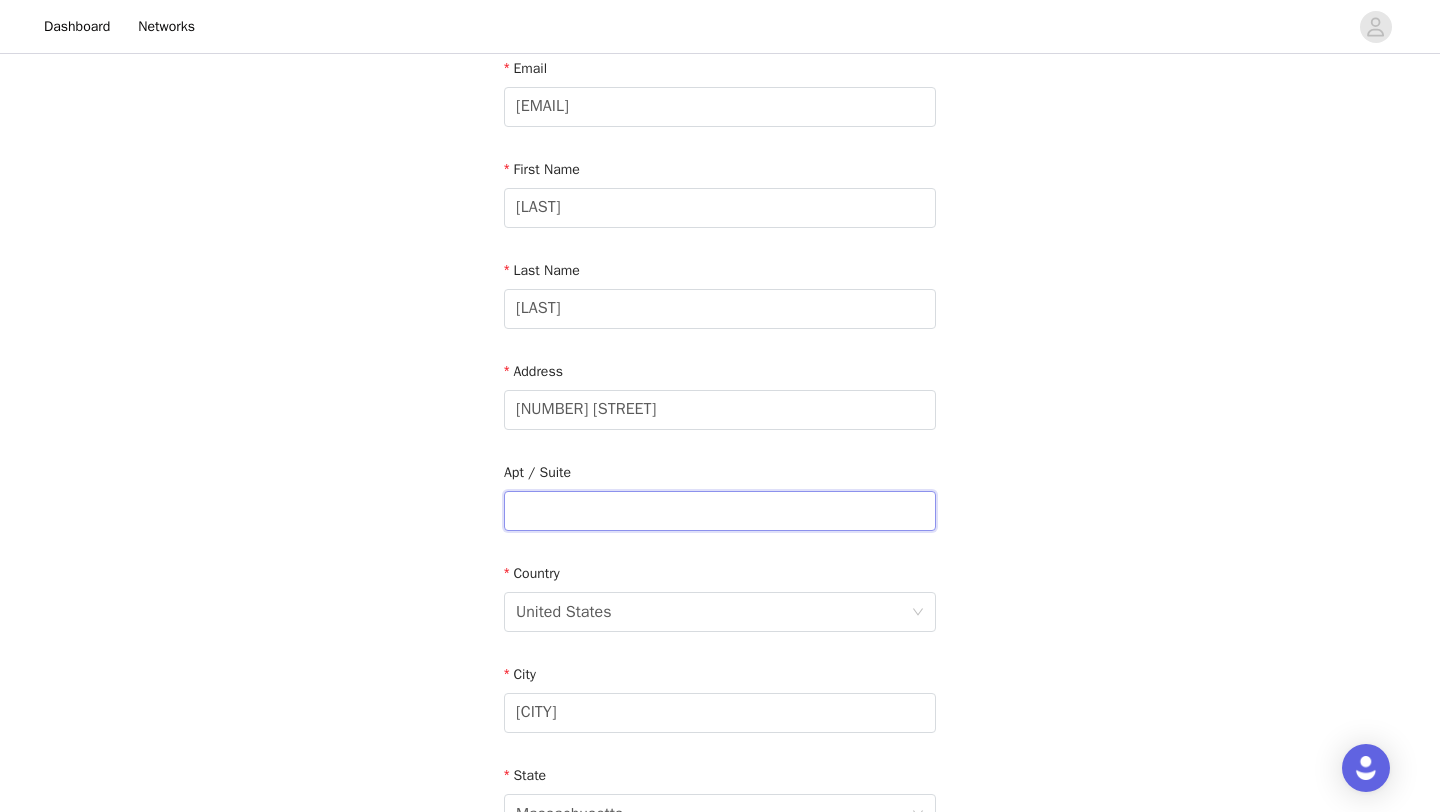 type on "759" 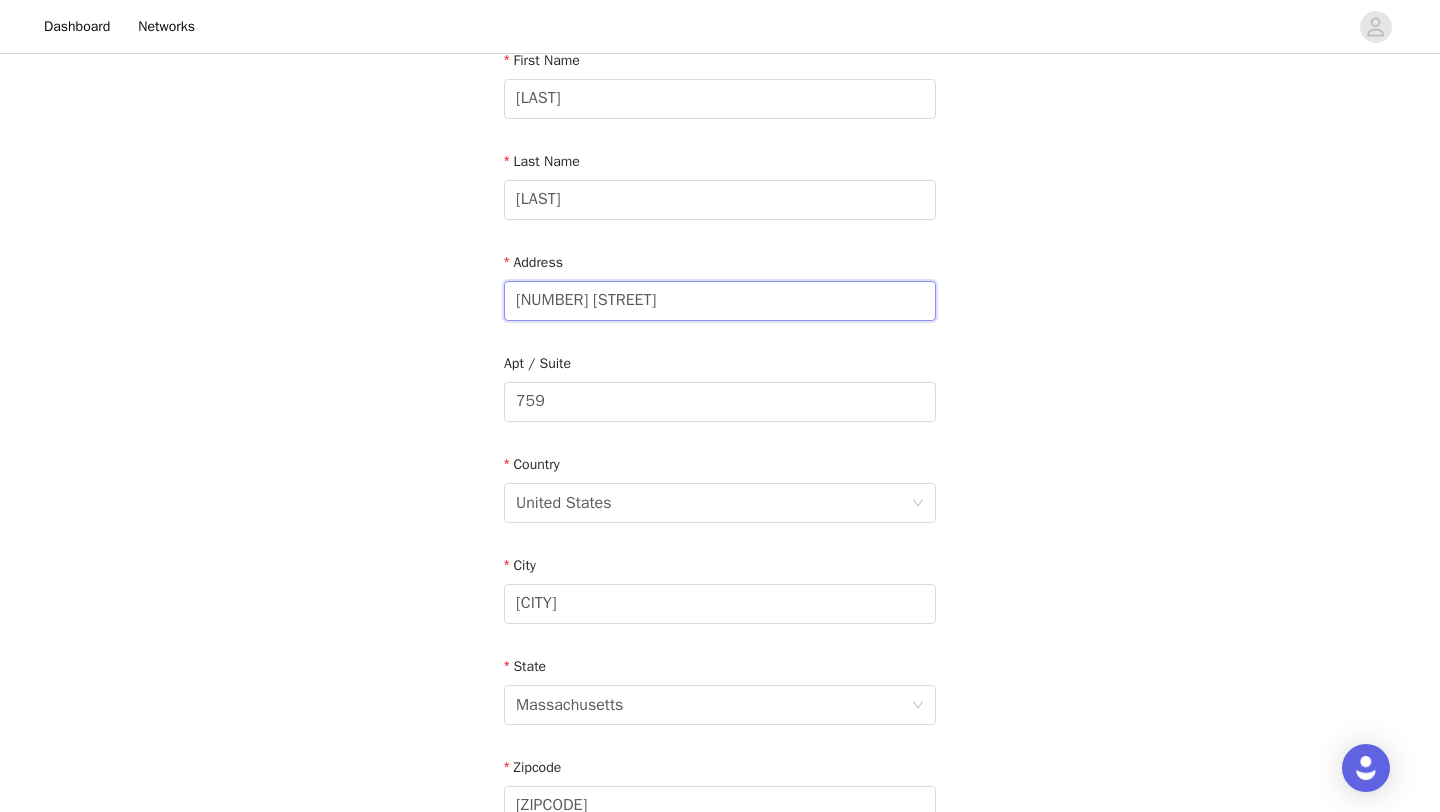 scroll, scrollTop: 326, scrollLeft: 0, axis: vertical 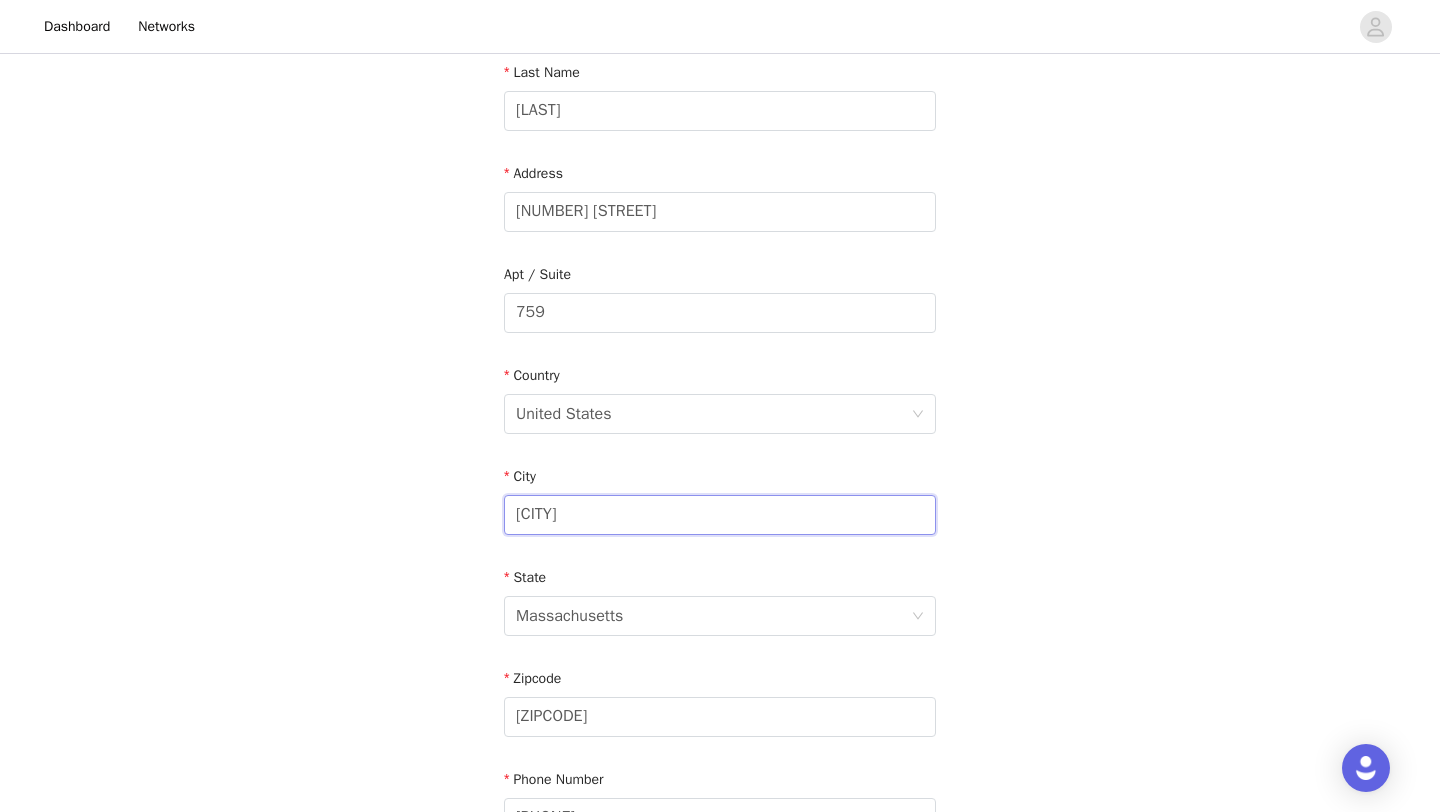 click on "Chicopee" at bounding box center [720, 515] 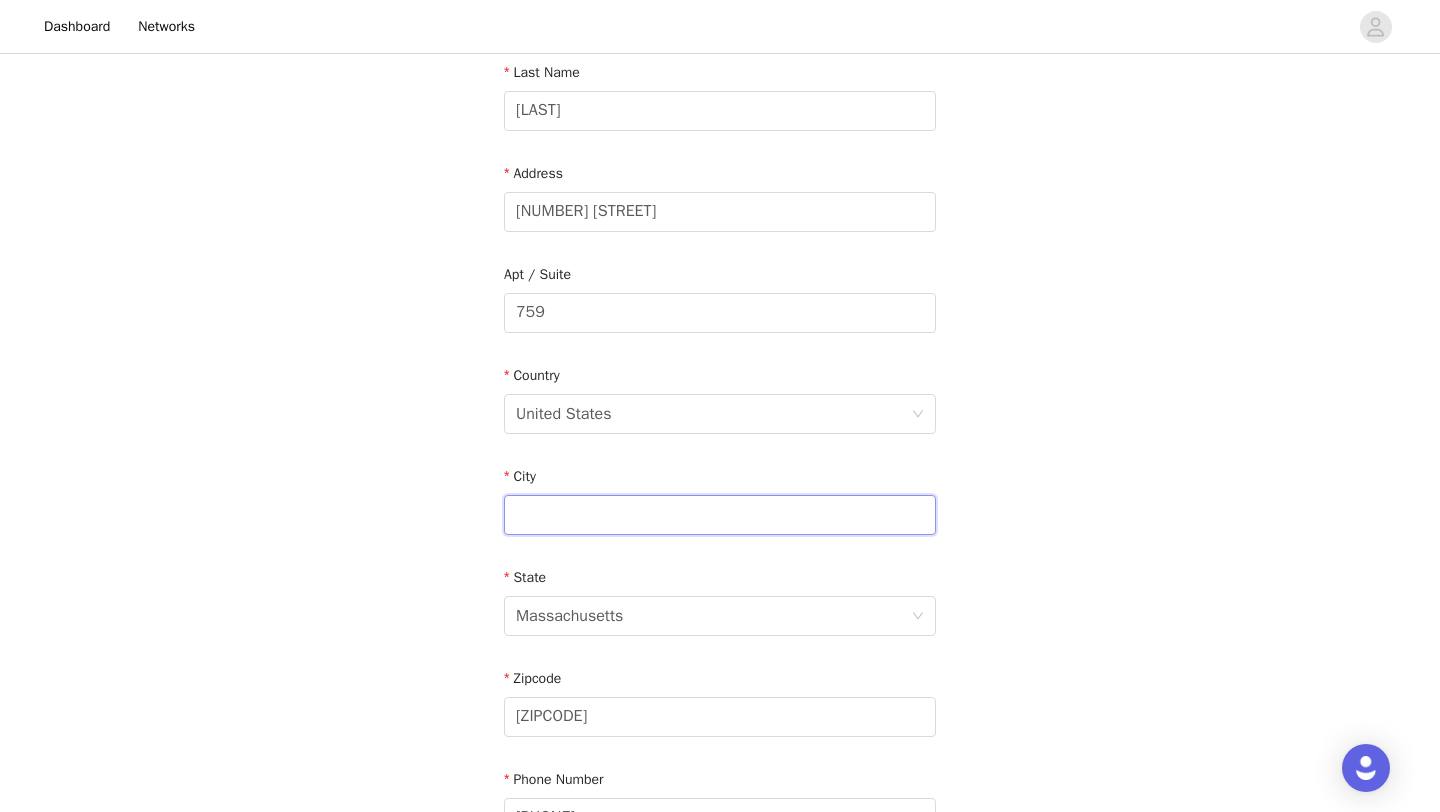 type on "f" 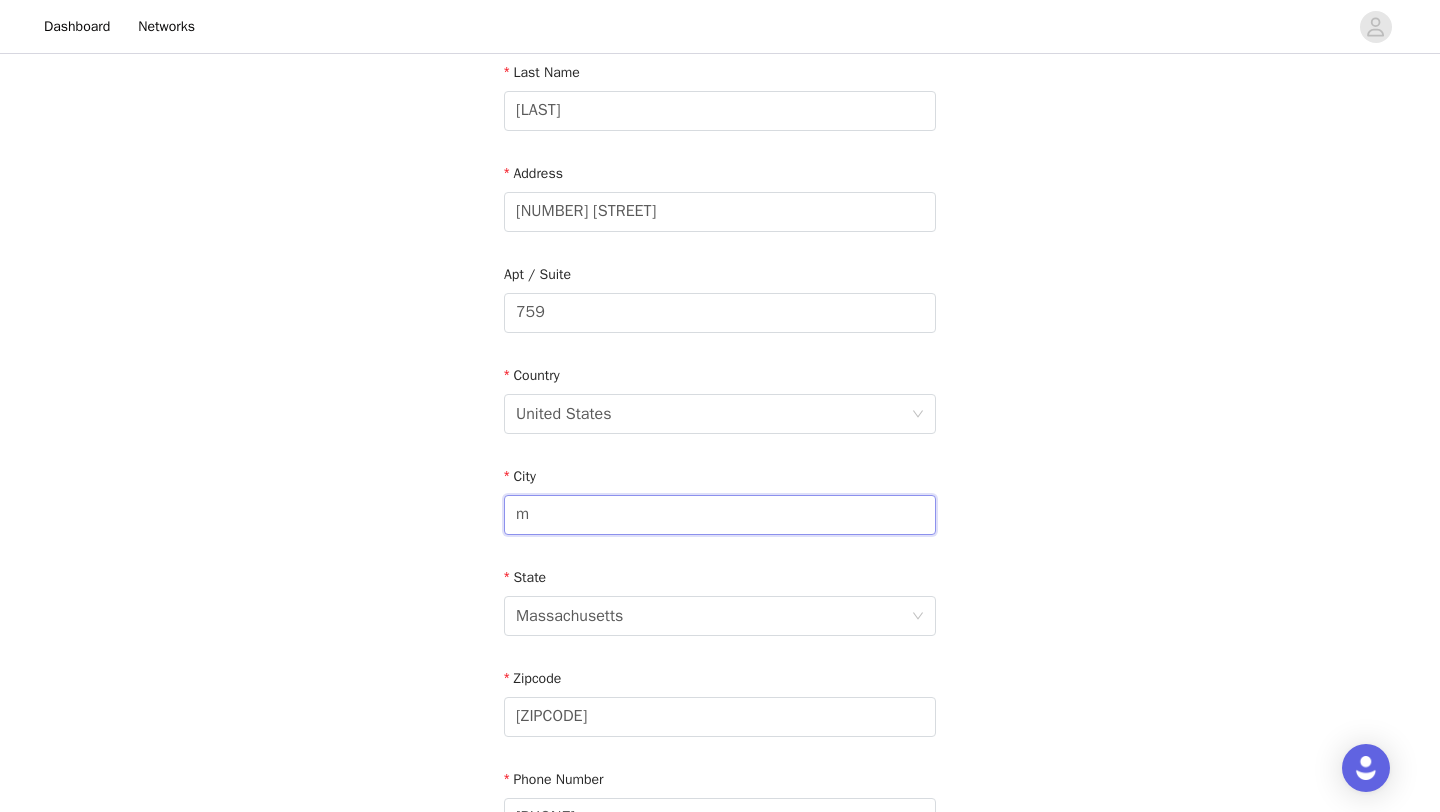 type on "Miami" 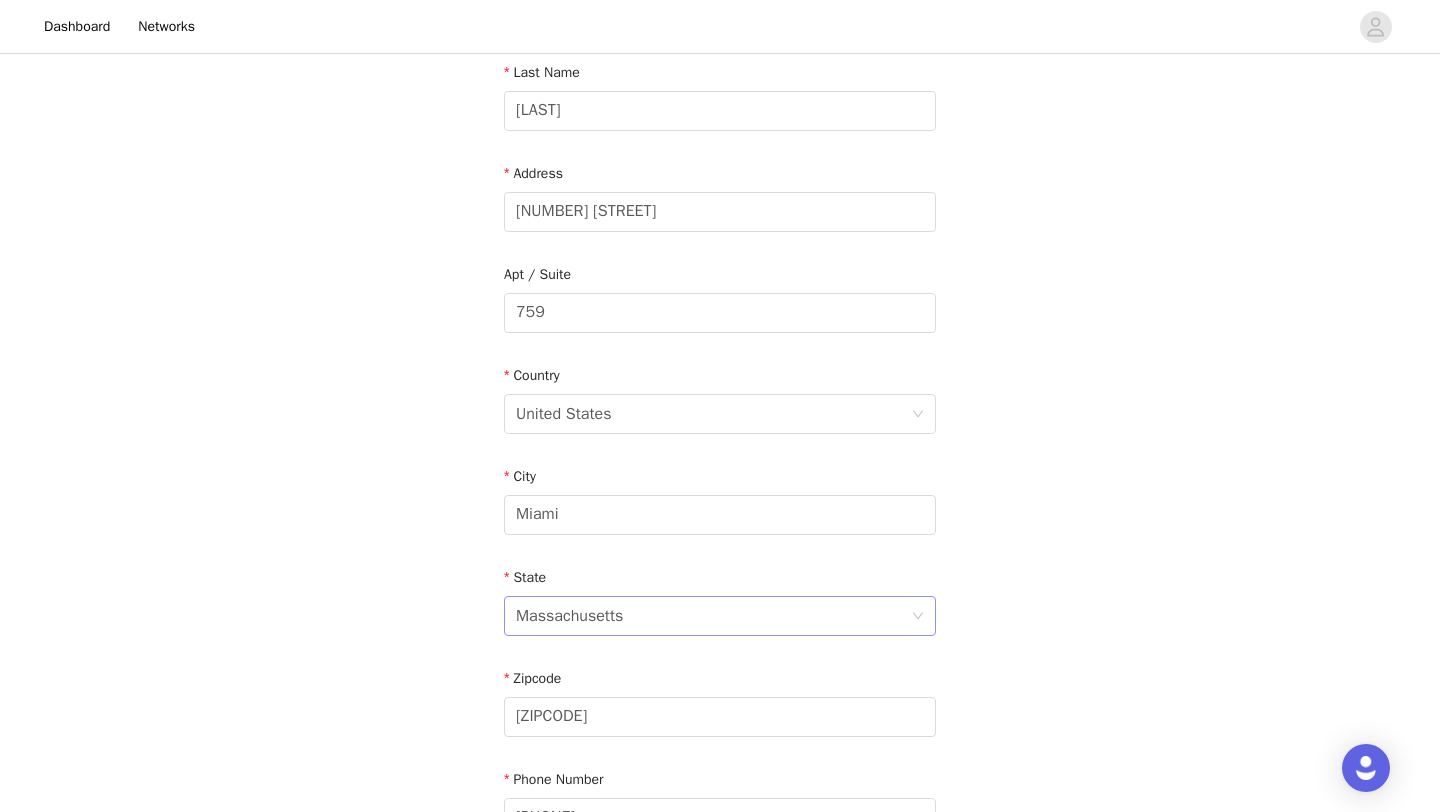 click on "Massachusetts" at bounding box center (713, 616) 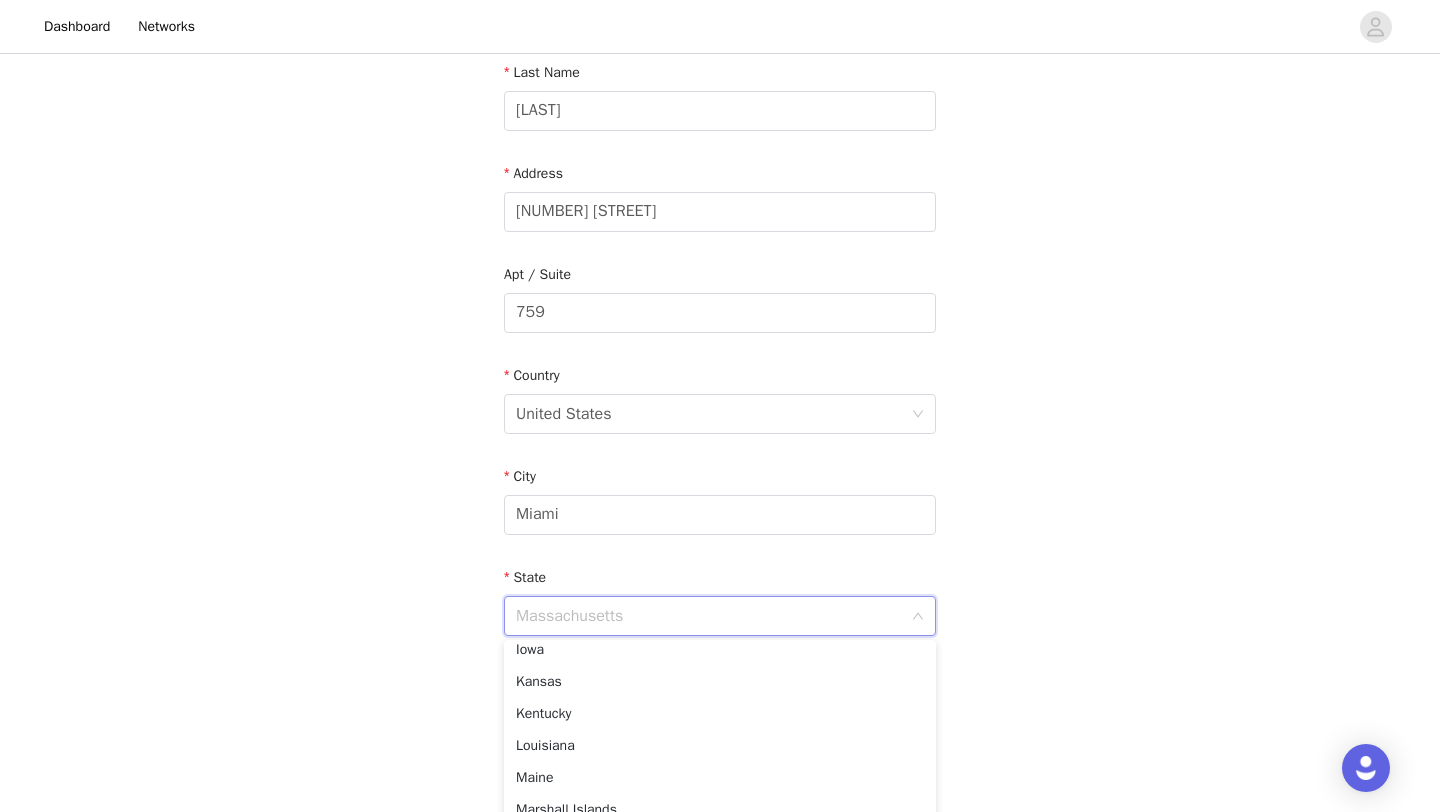 type on "c" 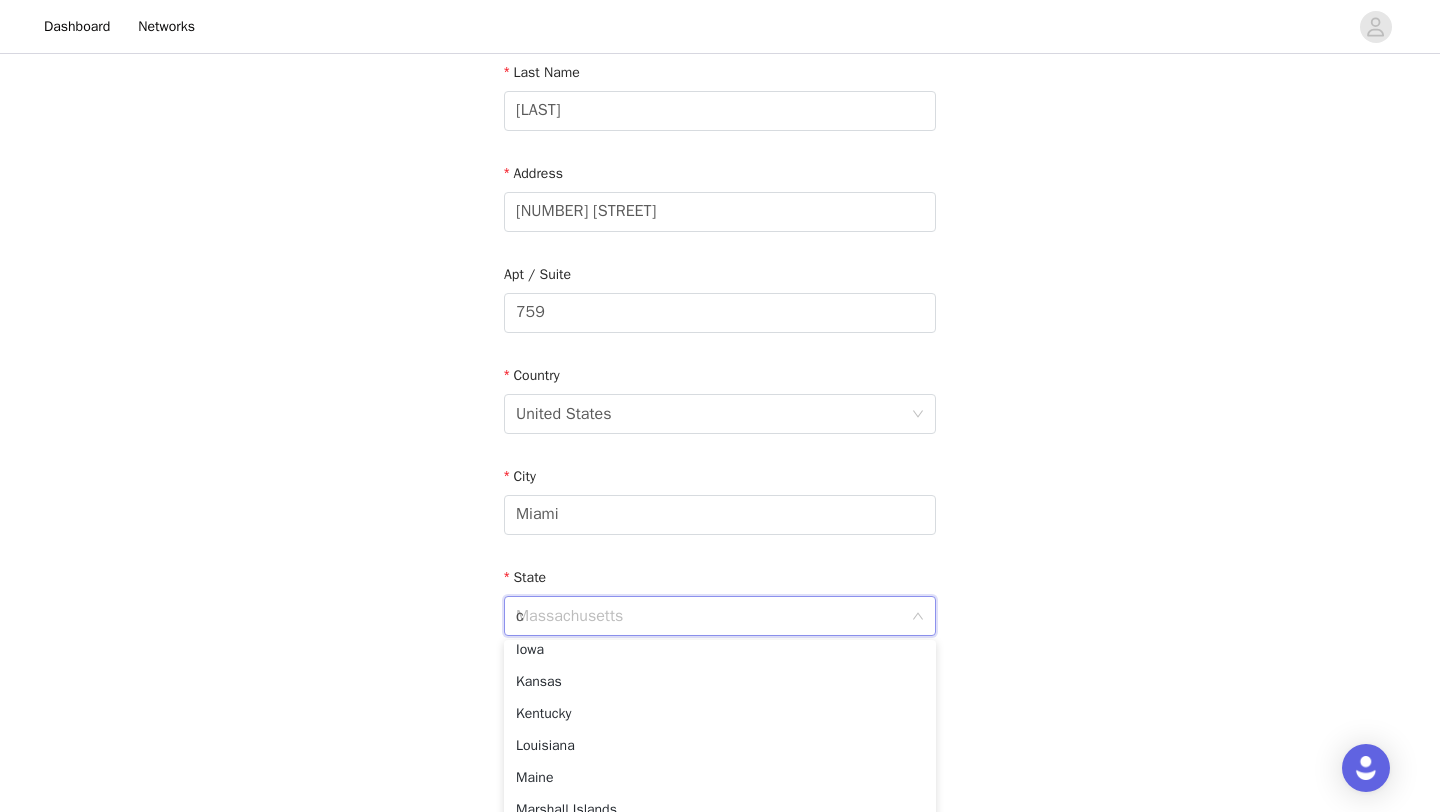 scroll, scrollTop: 4, scrollLeft: 0, axis: vertical 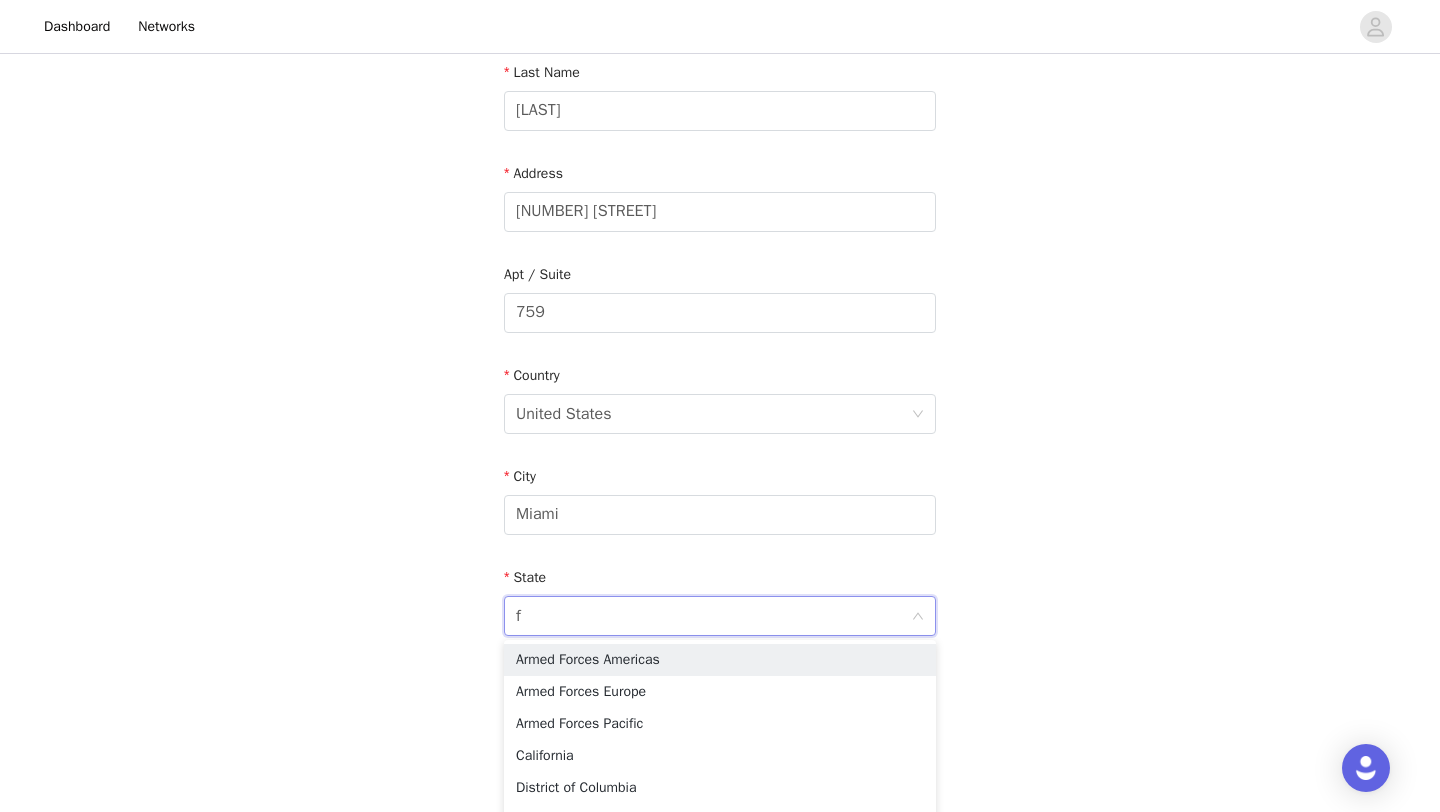 type on "fl" 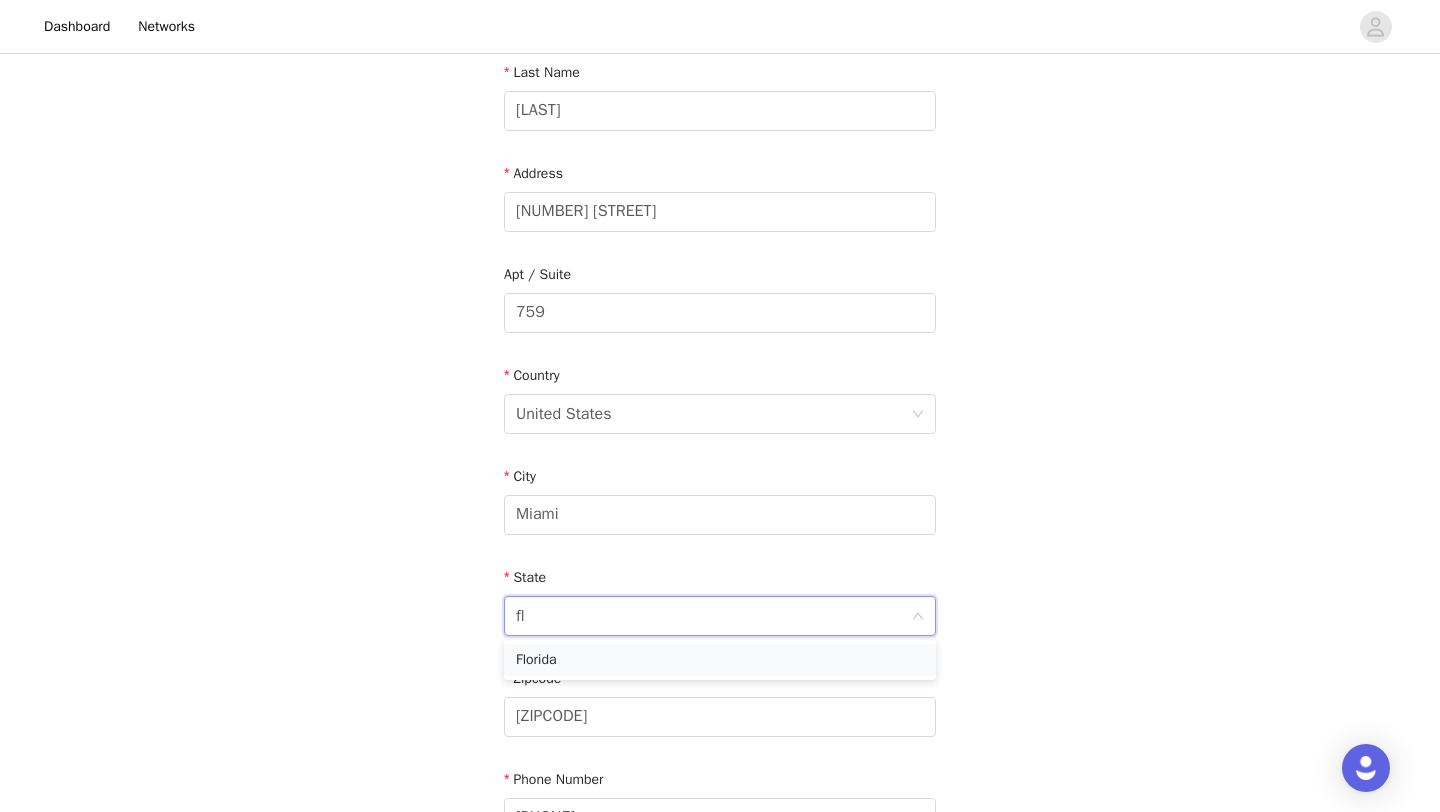 click on "Florida" at bounding box center (720, 660) 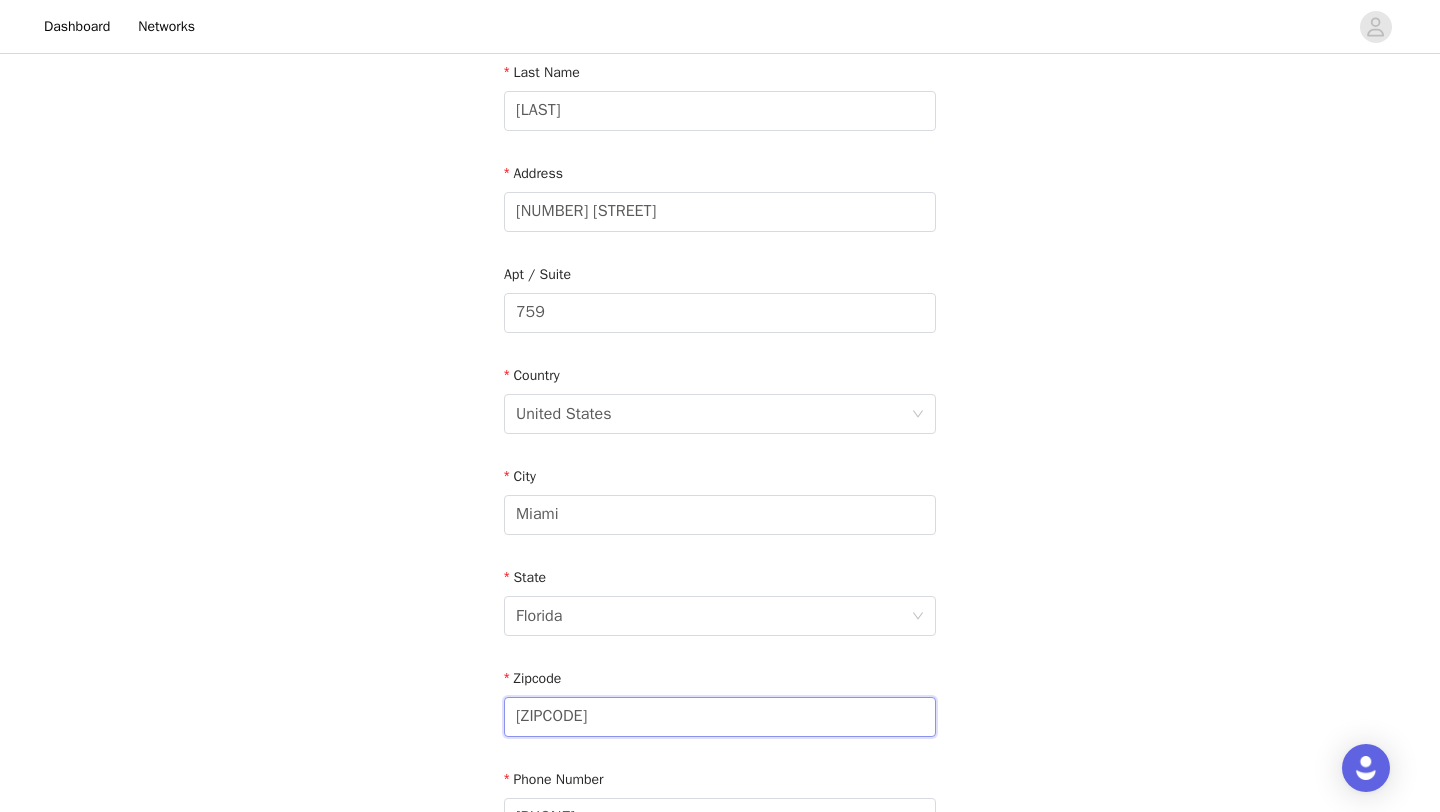 drag, startPoint x: 614, startPoint y: 721, endPoint x: 427, endPoint y: 712, distance: 187.21645 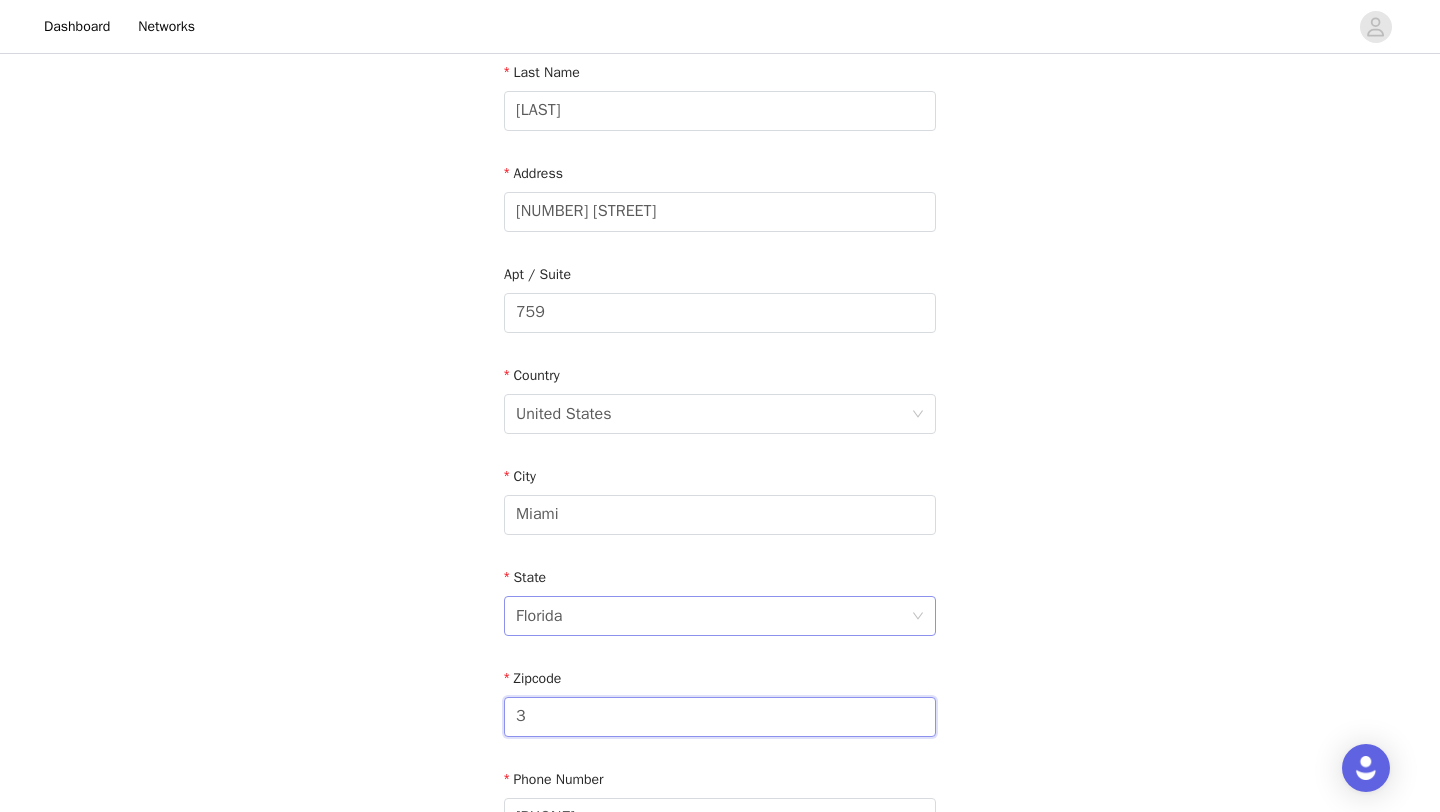 type on "33137" 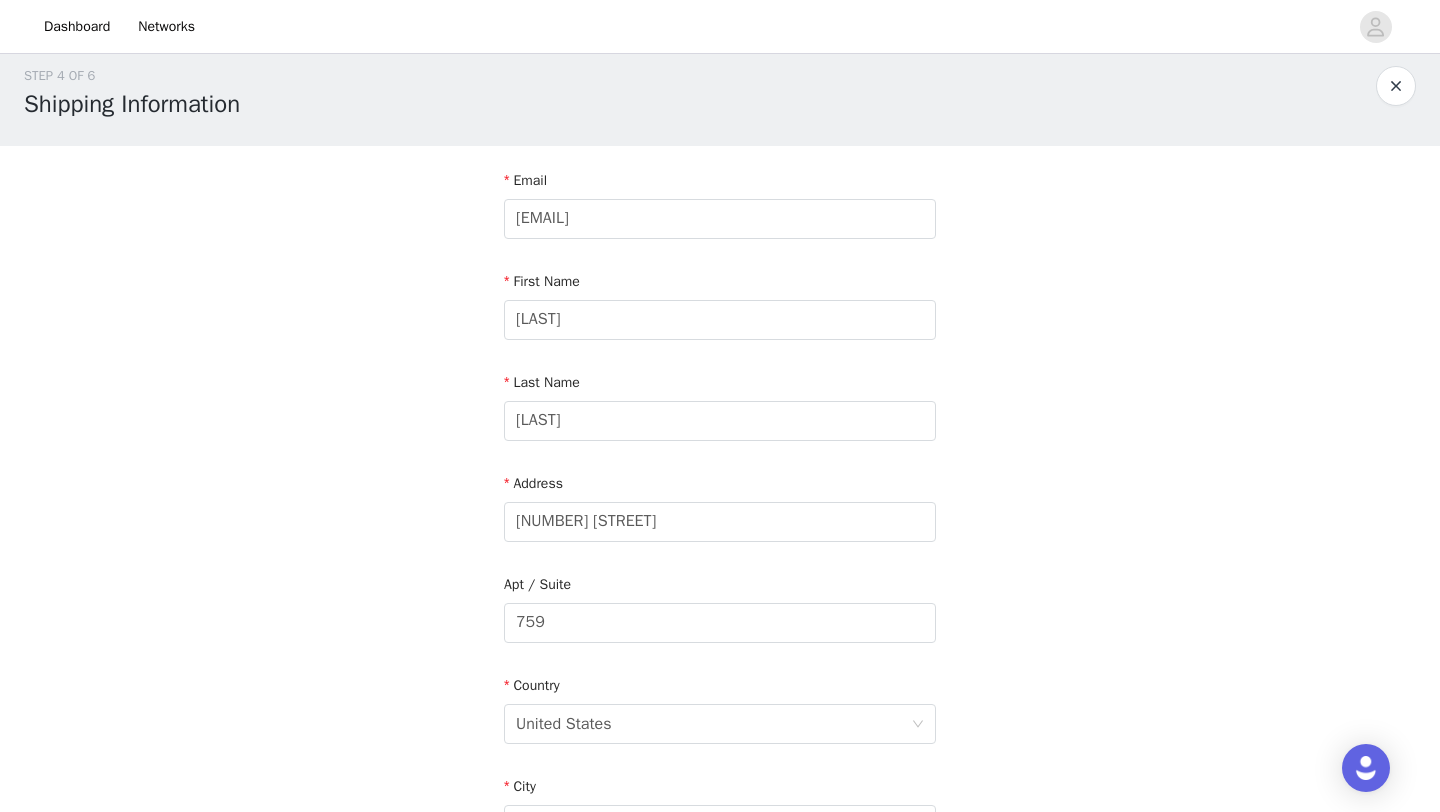 scroll, scrollTop: 0, scrollLeft: 0, axis: both 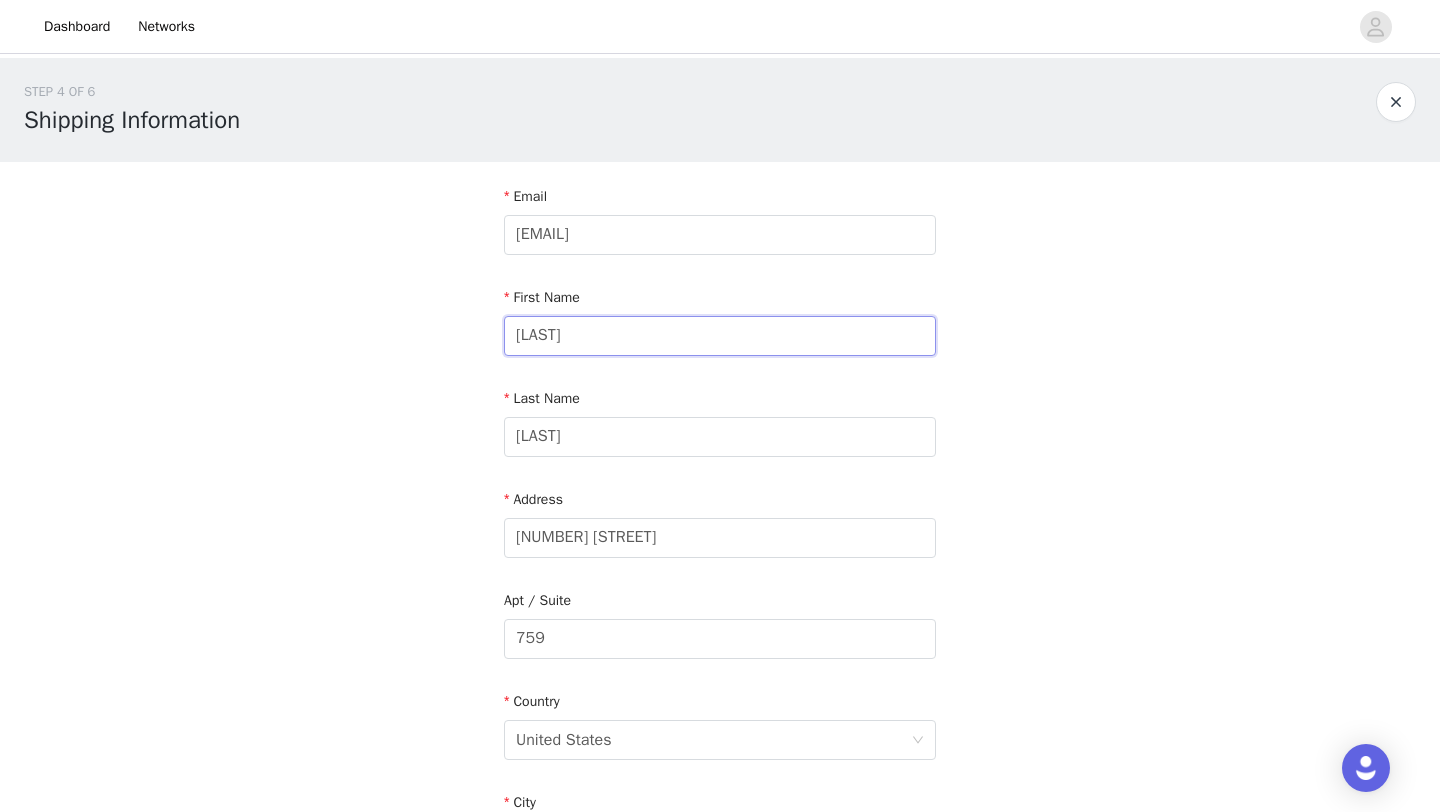 drag, startPoint x: 610, startPoint y: 335, endPoint x: 415, endPoint y: 335, distance: 195 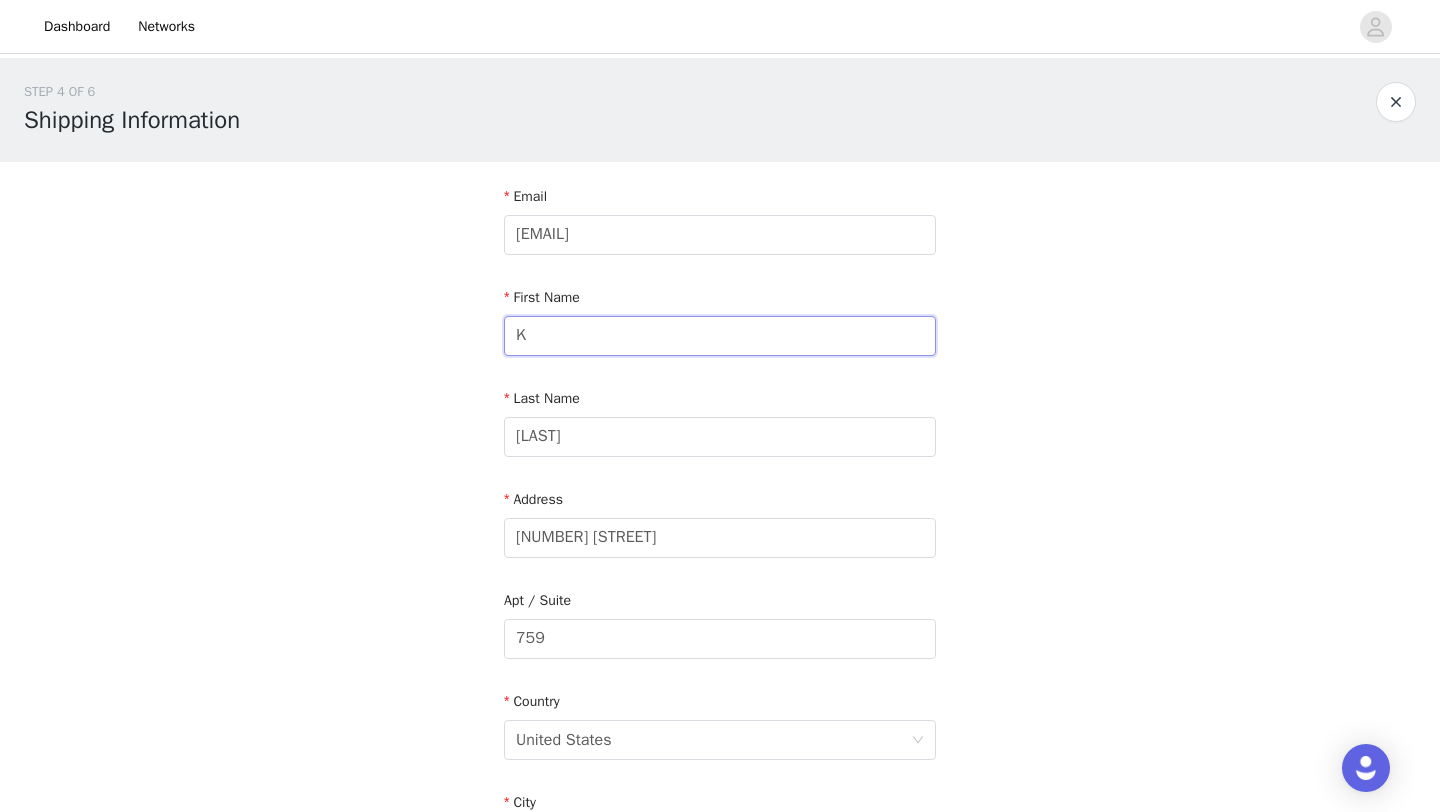 type on "Kaile" 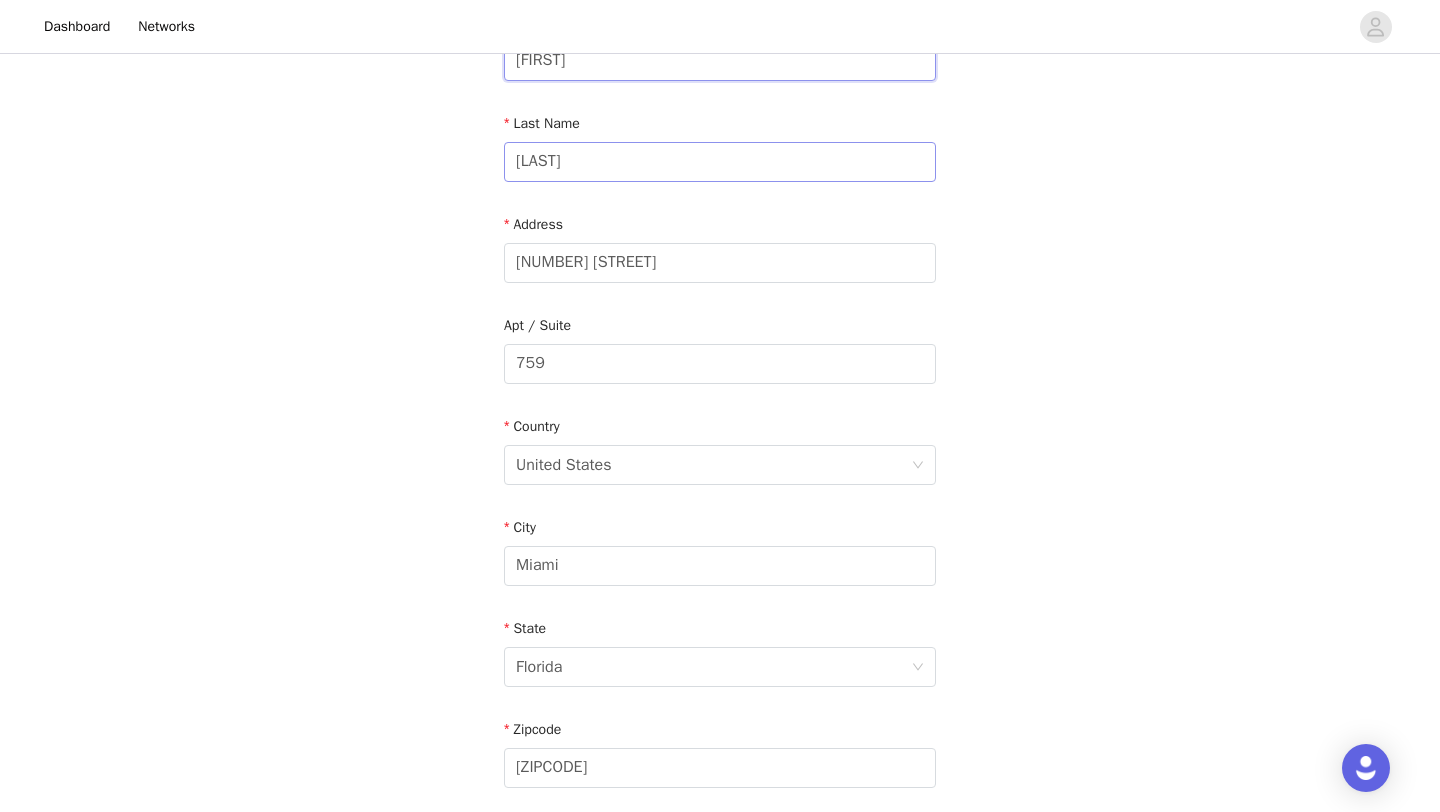 scroll, scrollTop: 551, scrollLeft: 0, axis: vertical 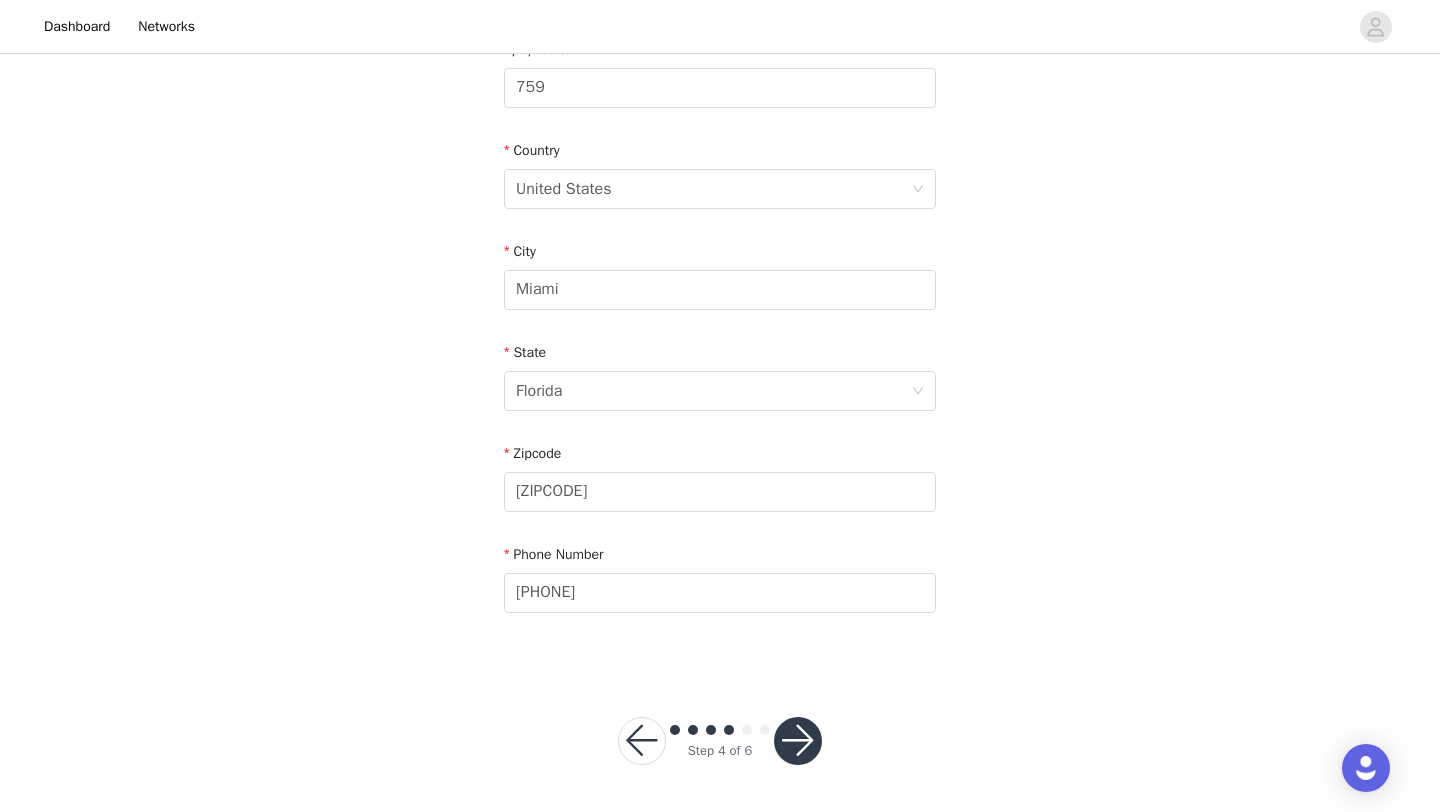 click at bounding box center [798, 741] 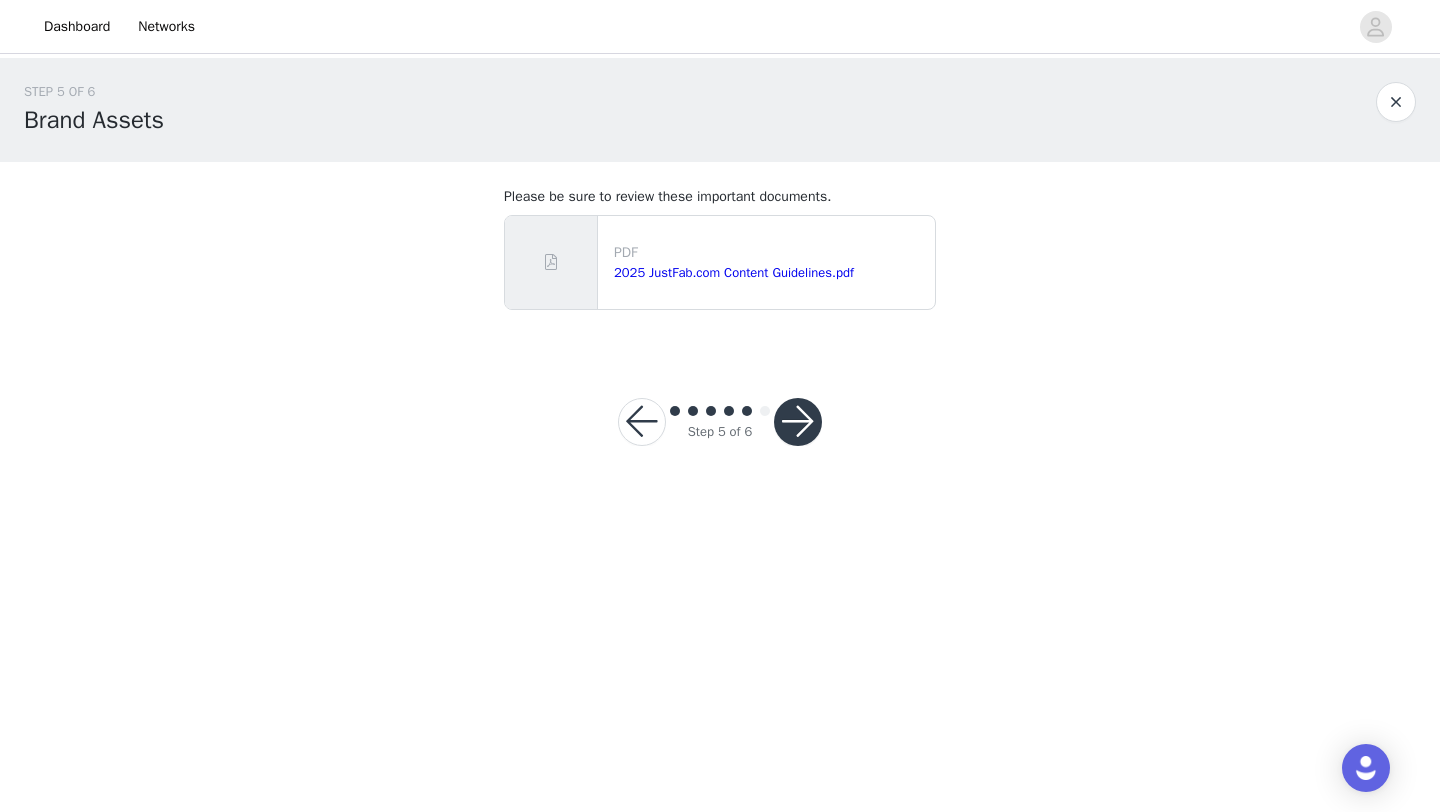 click at bounding box center (798, 422) 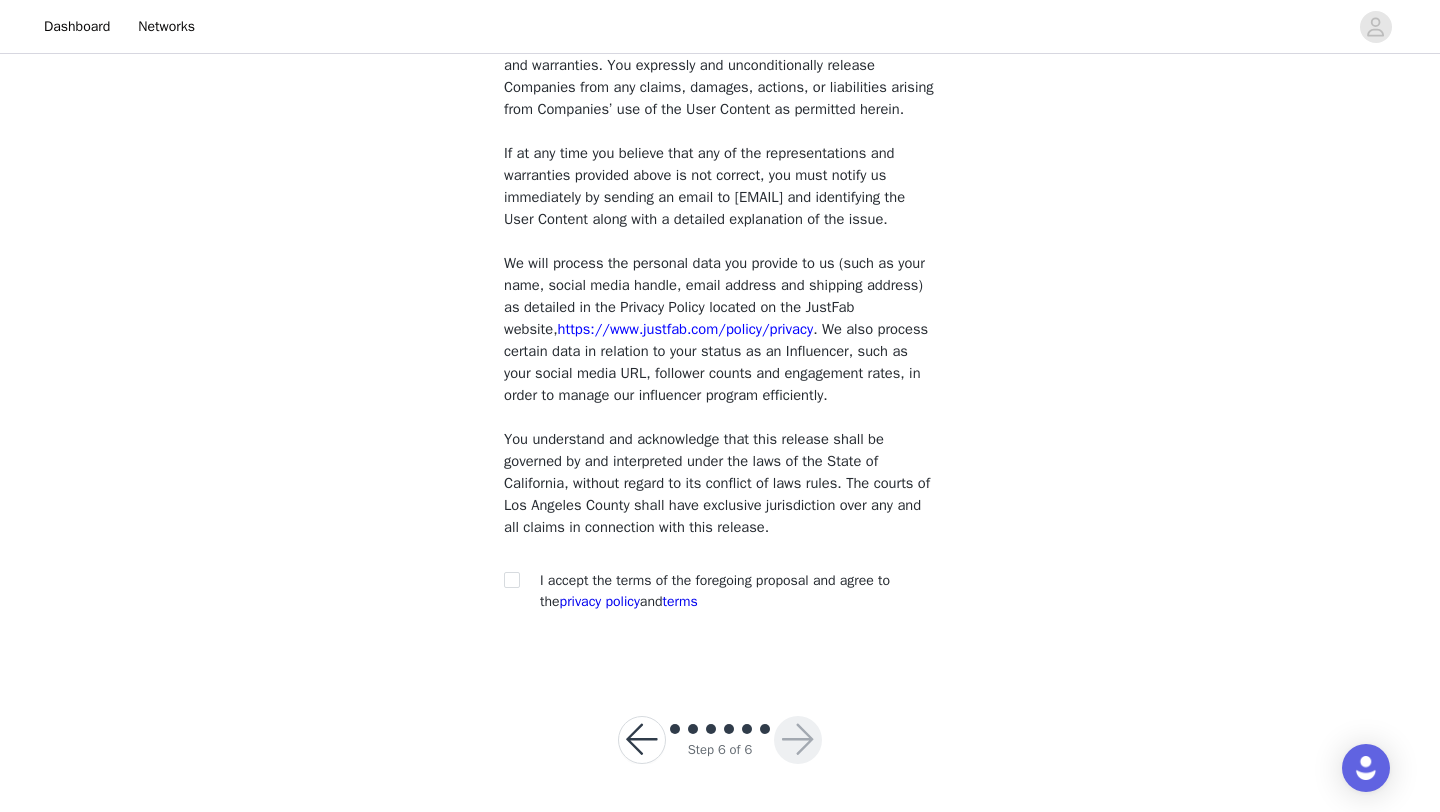 scroll, scrollTop: 1715, scrollLeft: 0, axis: vertical 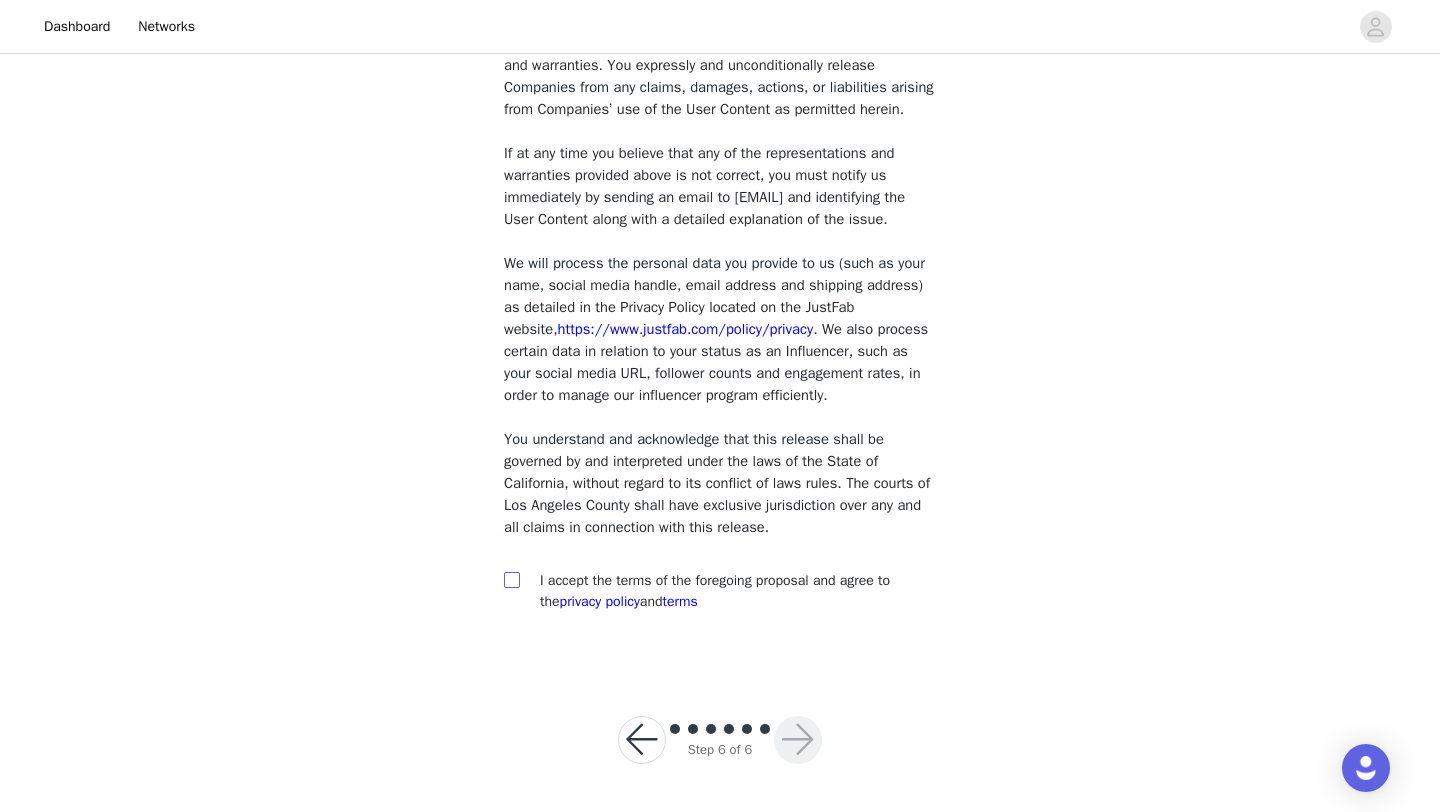 click at bounding box center (511, 579) 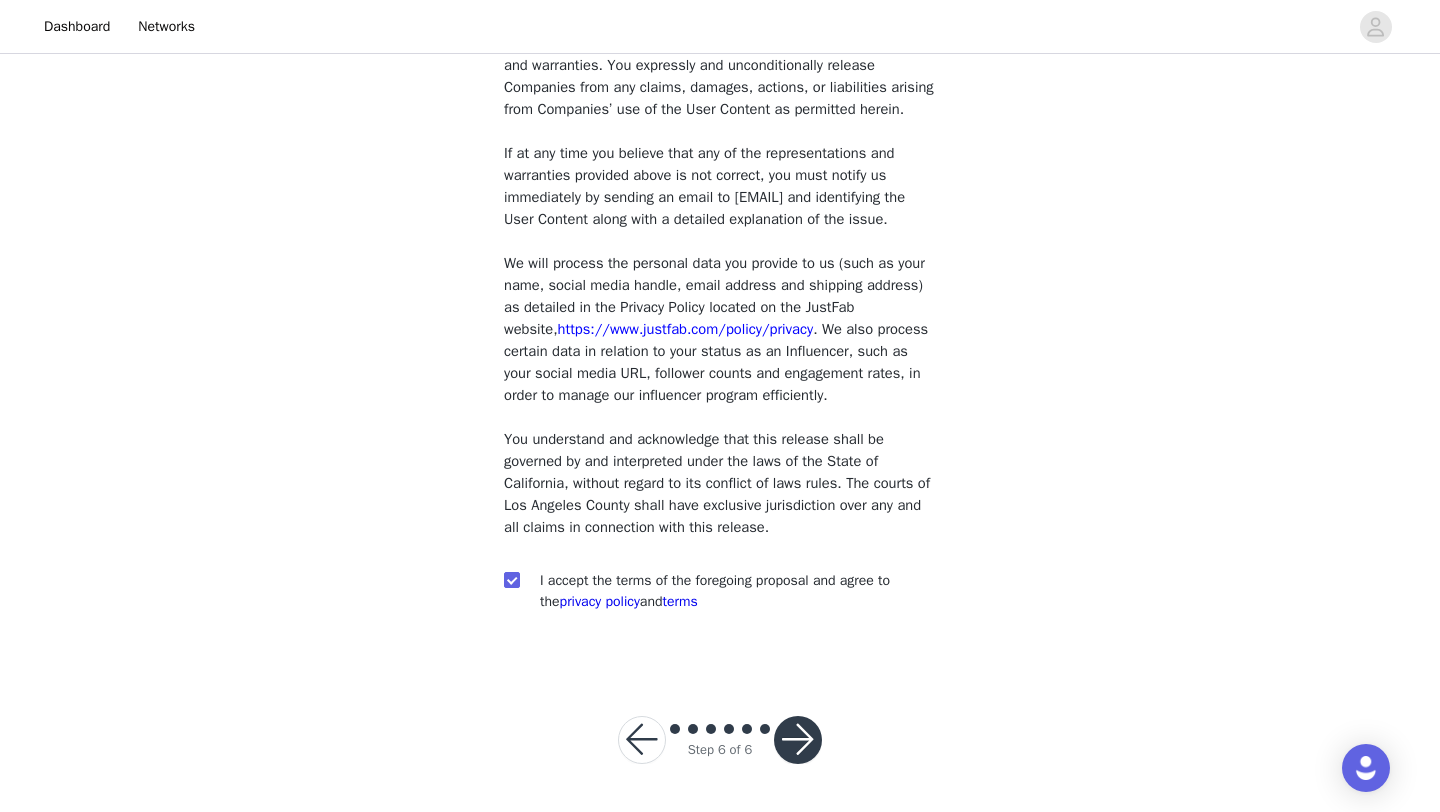 click at bounding box center [798, 740] 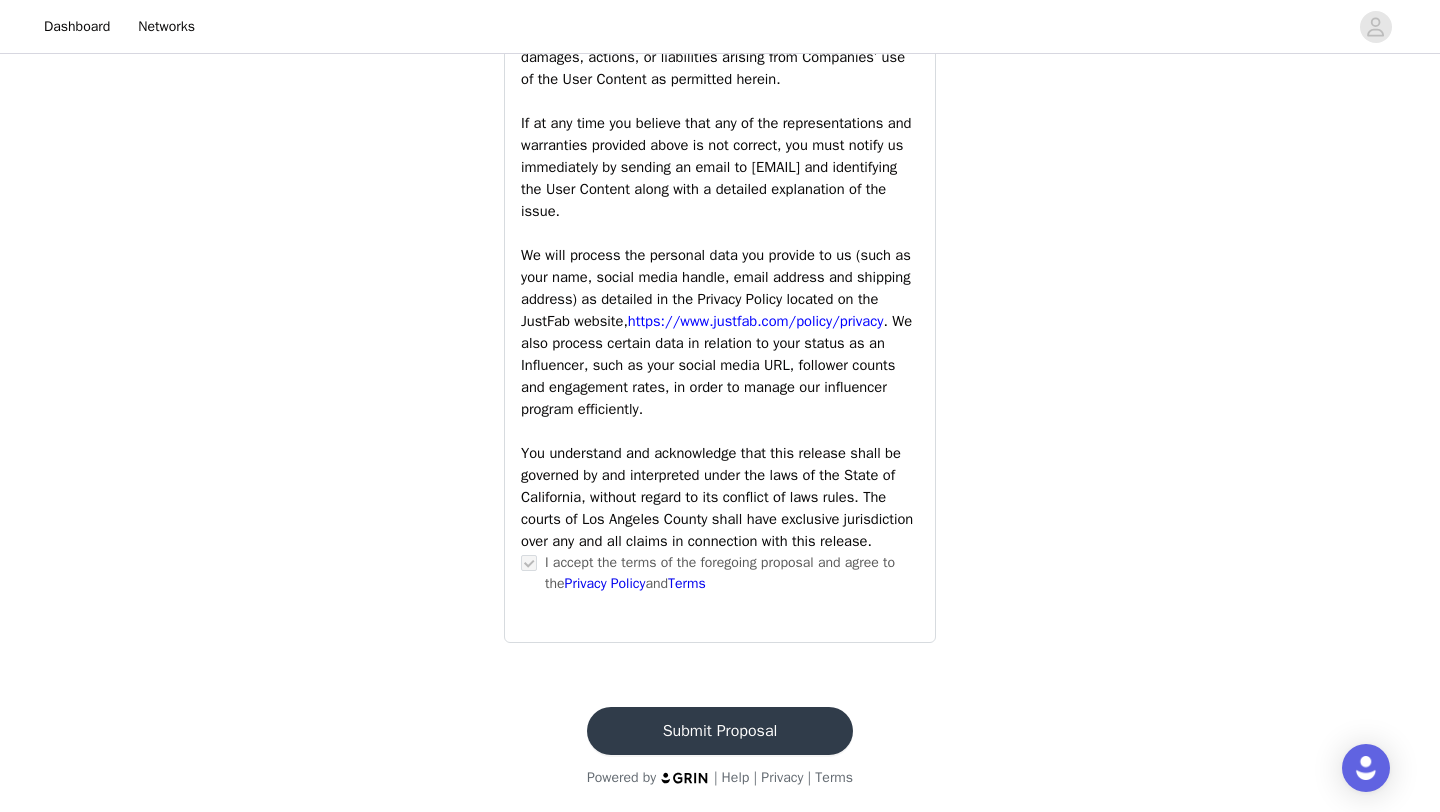scroll, scrollTop: 3254, scrollLeft: 0, axis: vertical 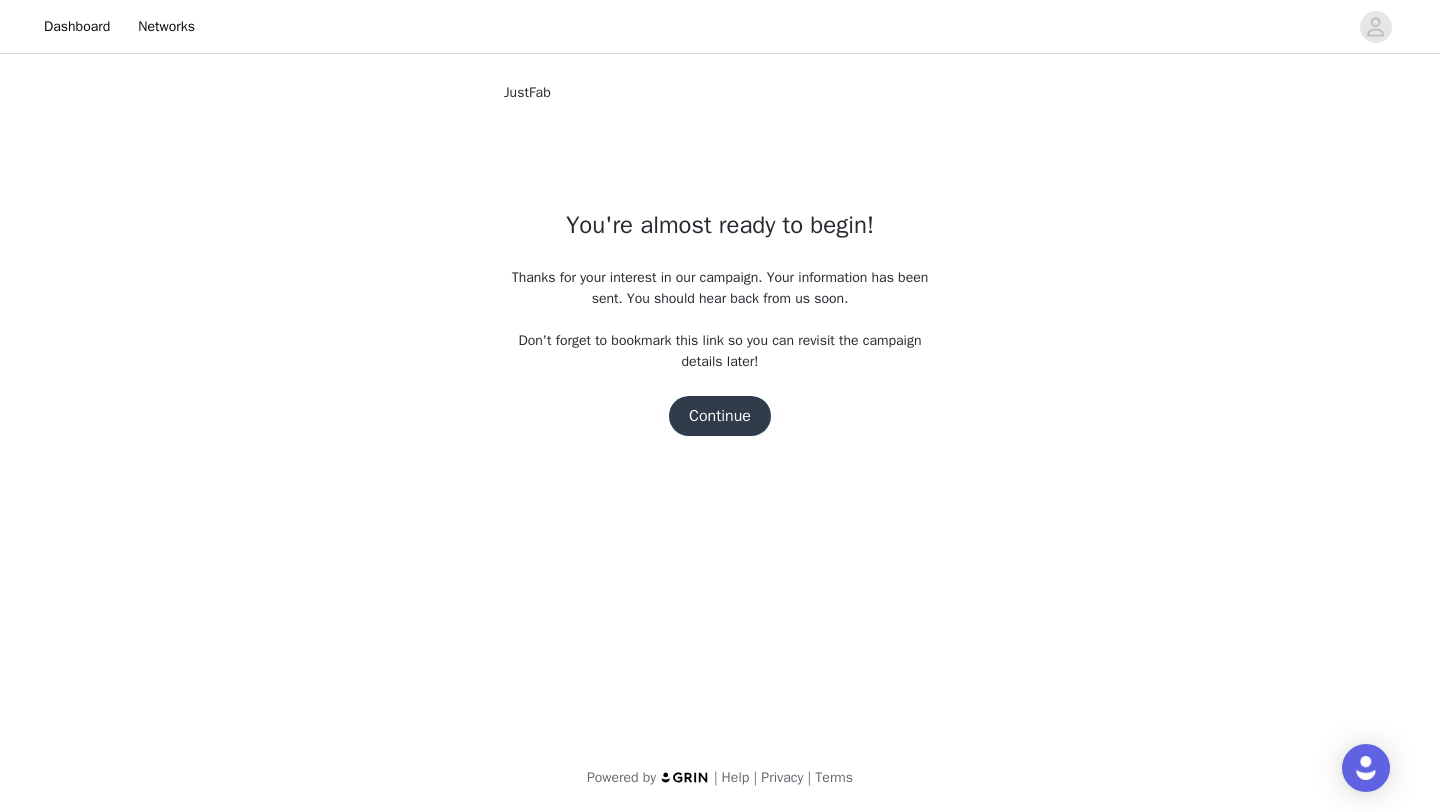 click on "Continue" at bounding box center [720, 416] 